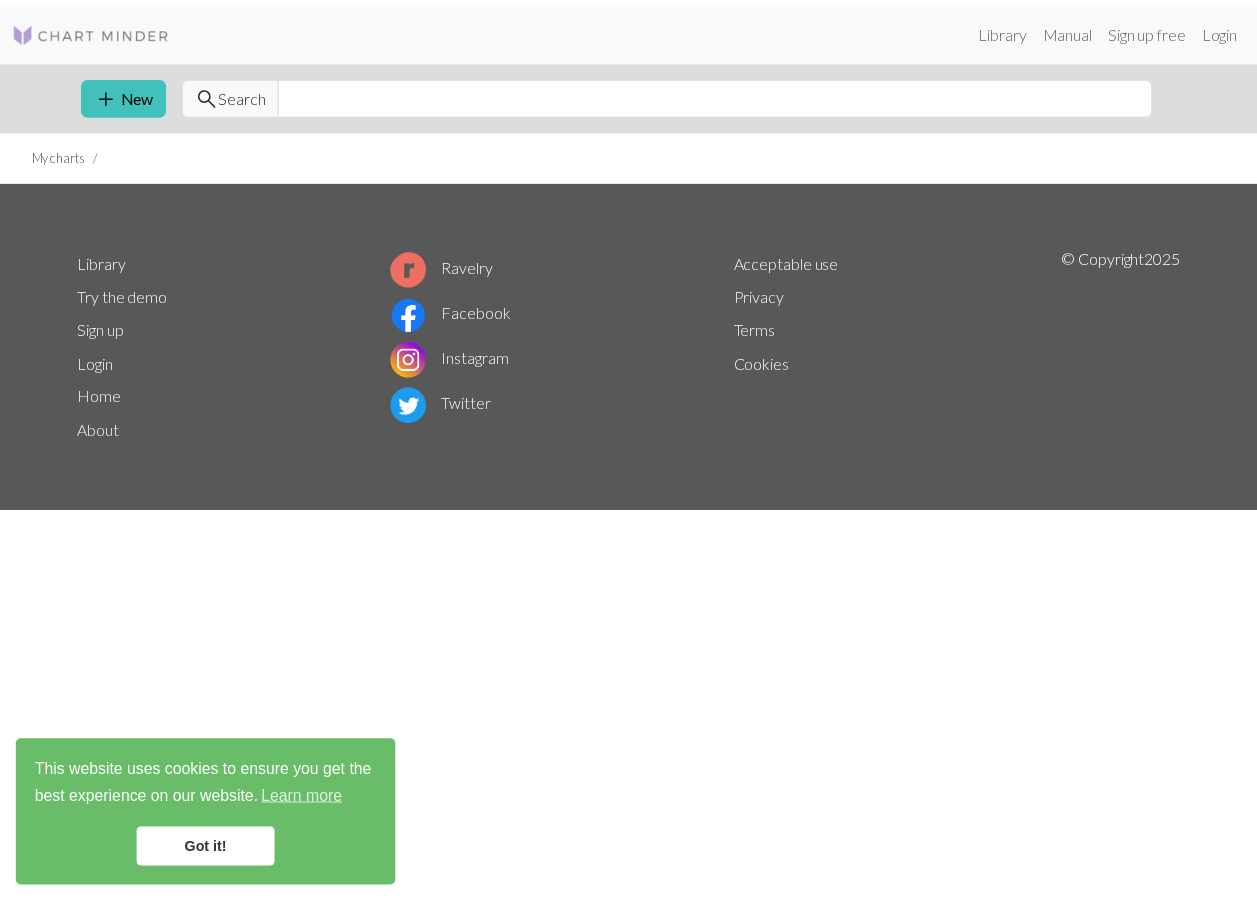 scroll, scrollTop: 0, scrollLeft: 0, axis: both 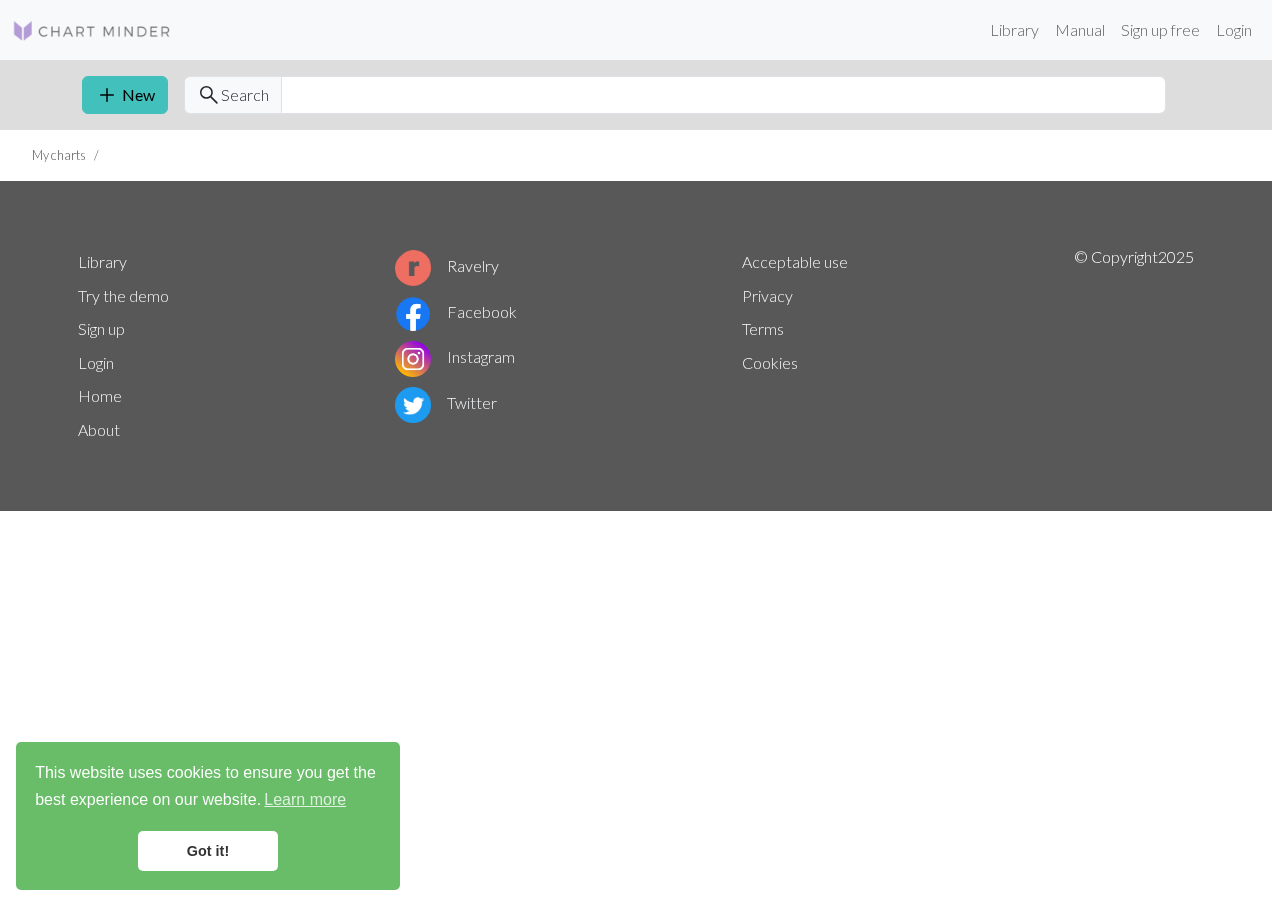 click on "My charts" at bounding box center (59, 155) 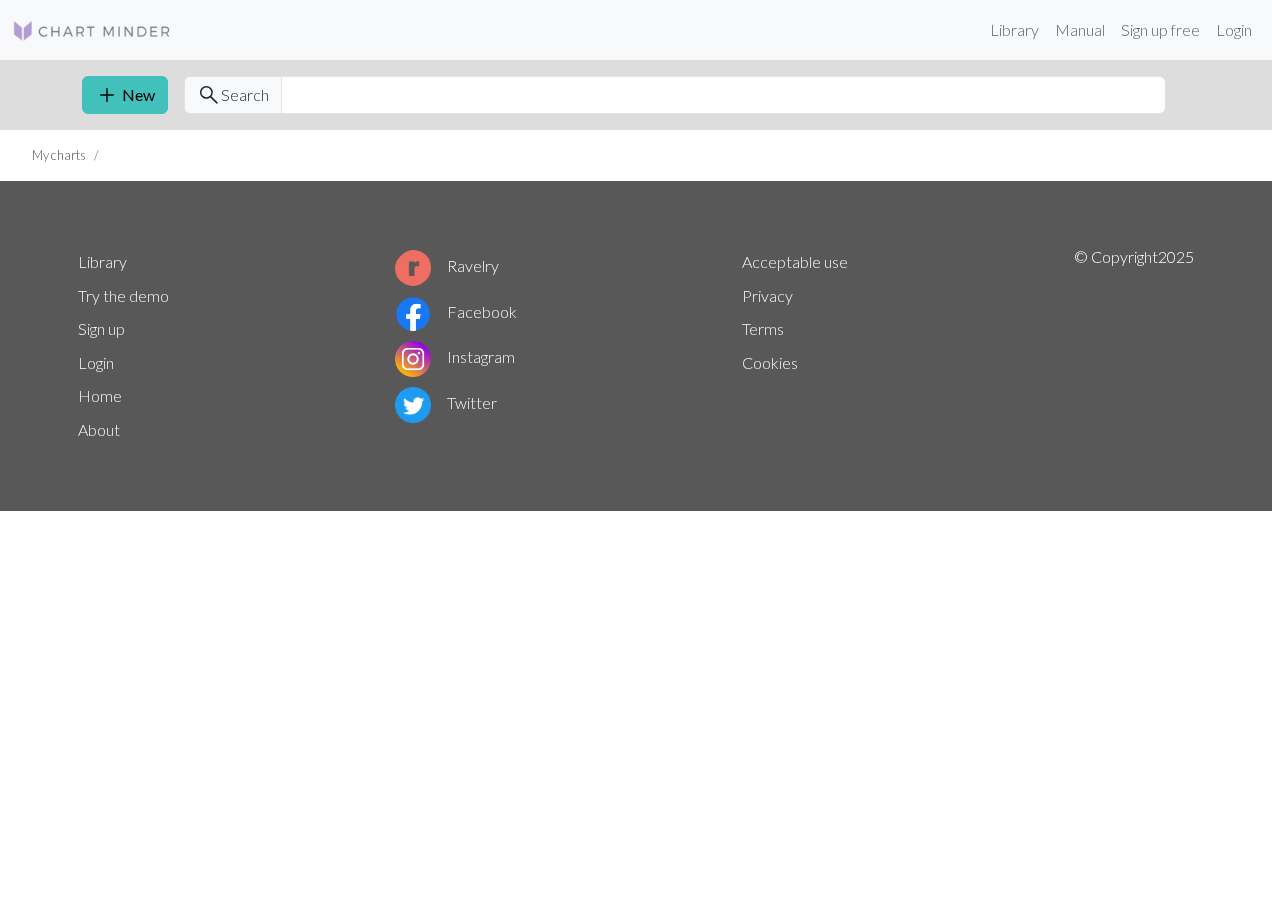 click on "My charts" at bounding box center (636, 155) 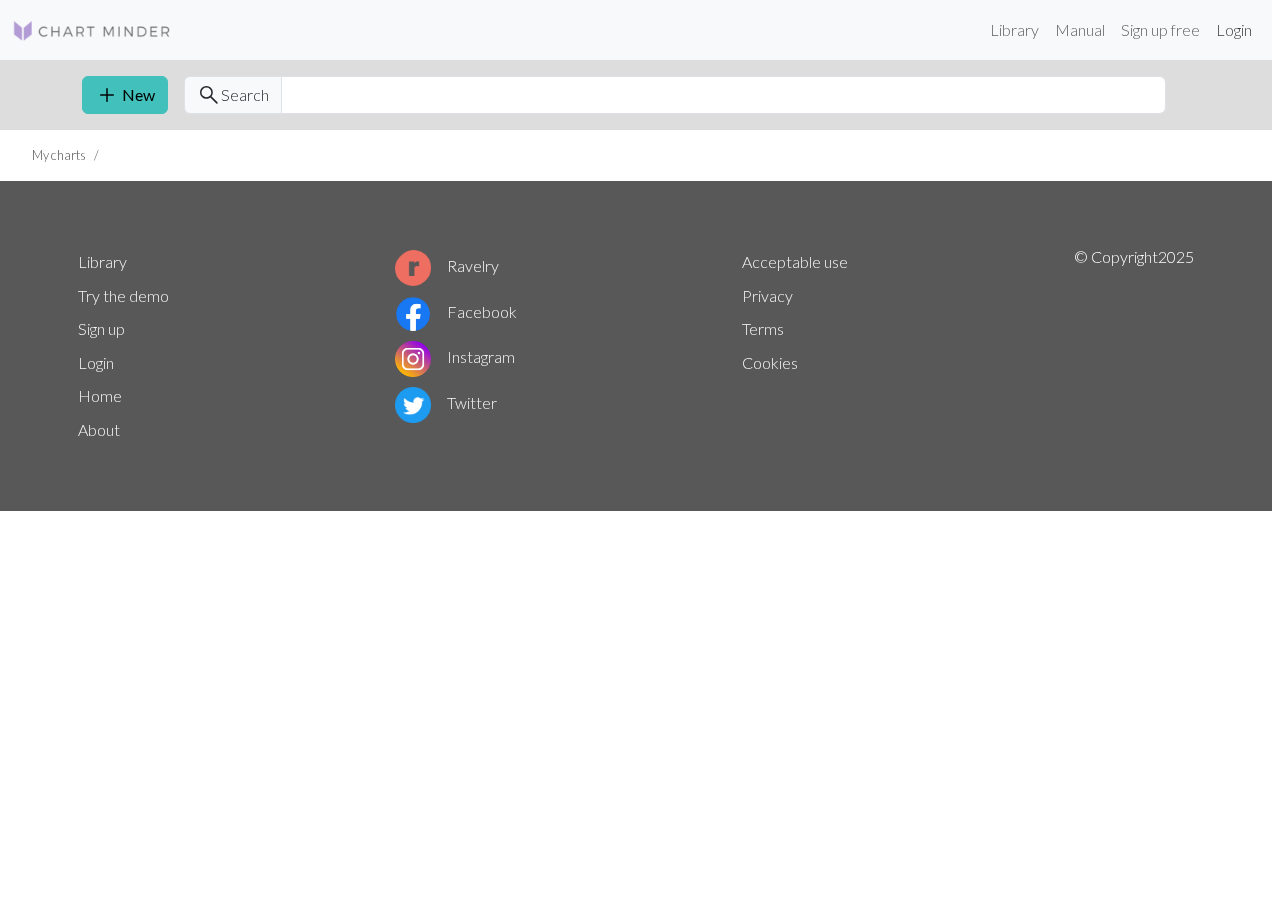 click on "Login" at bounding box center [1234, 30] 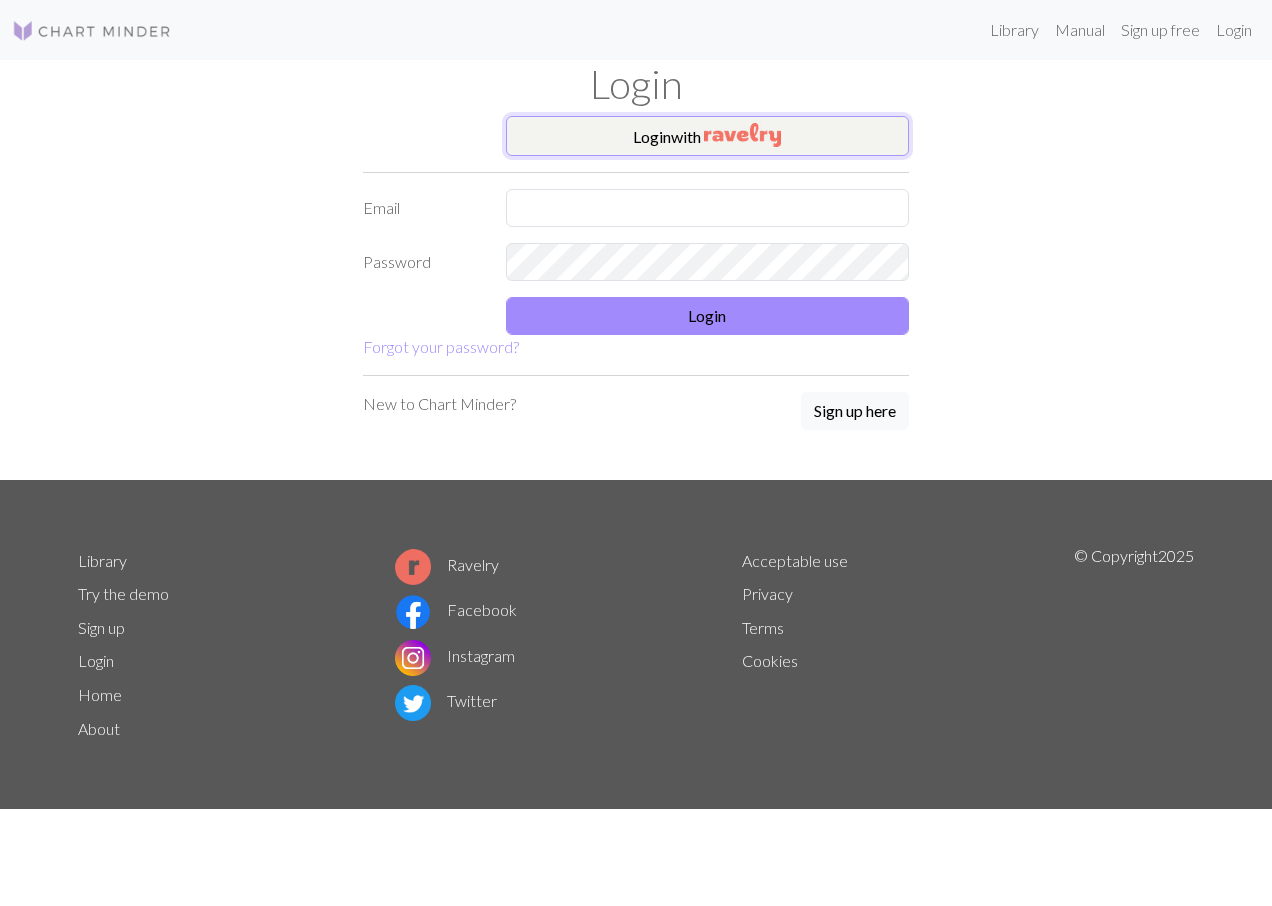 click on "Login  with" at bounding box center (708, 136) 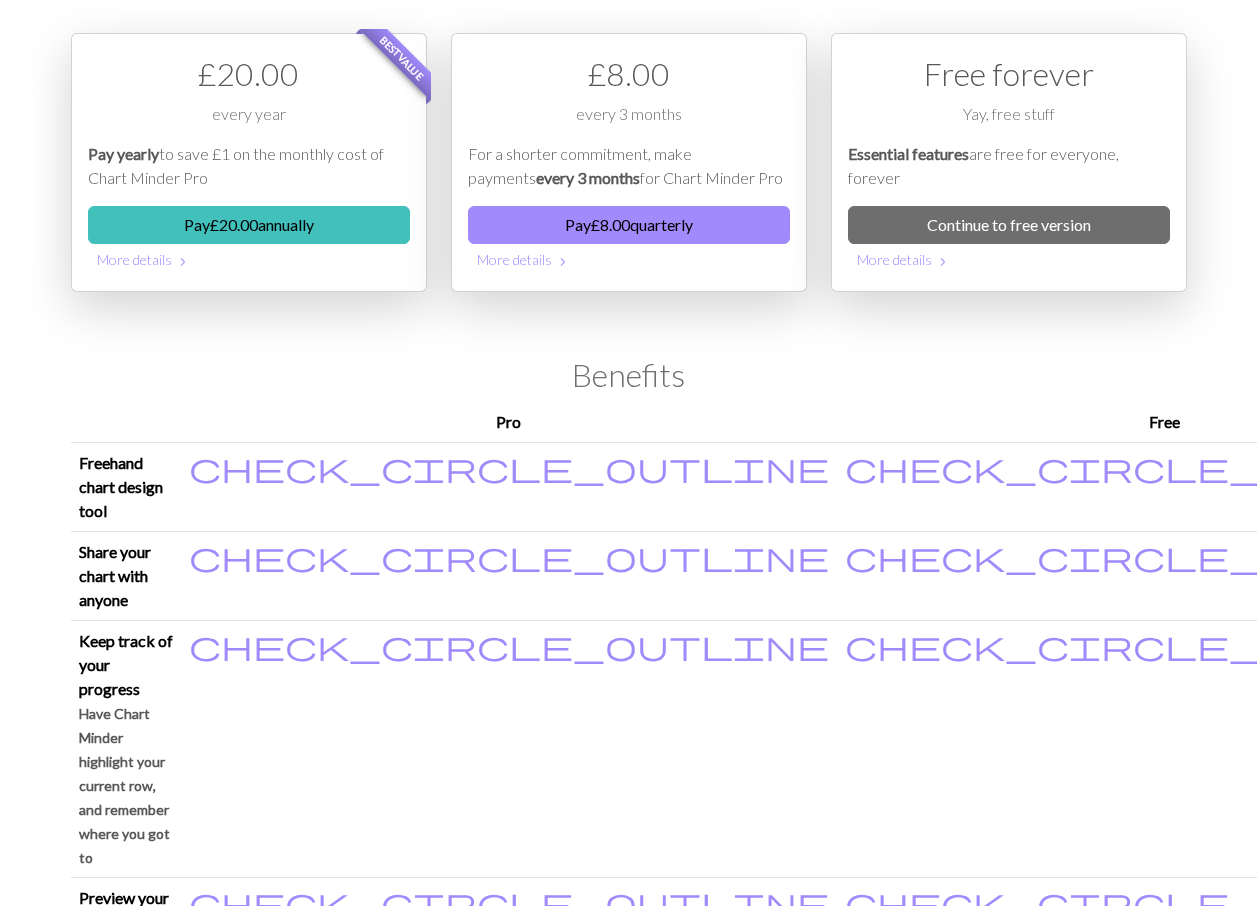 scroll, scrollTop: 0, scrollLeft: 0, axis: both 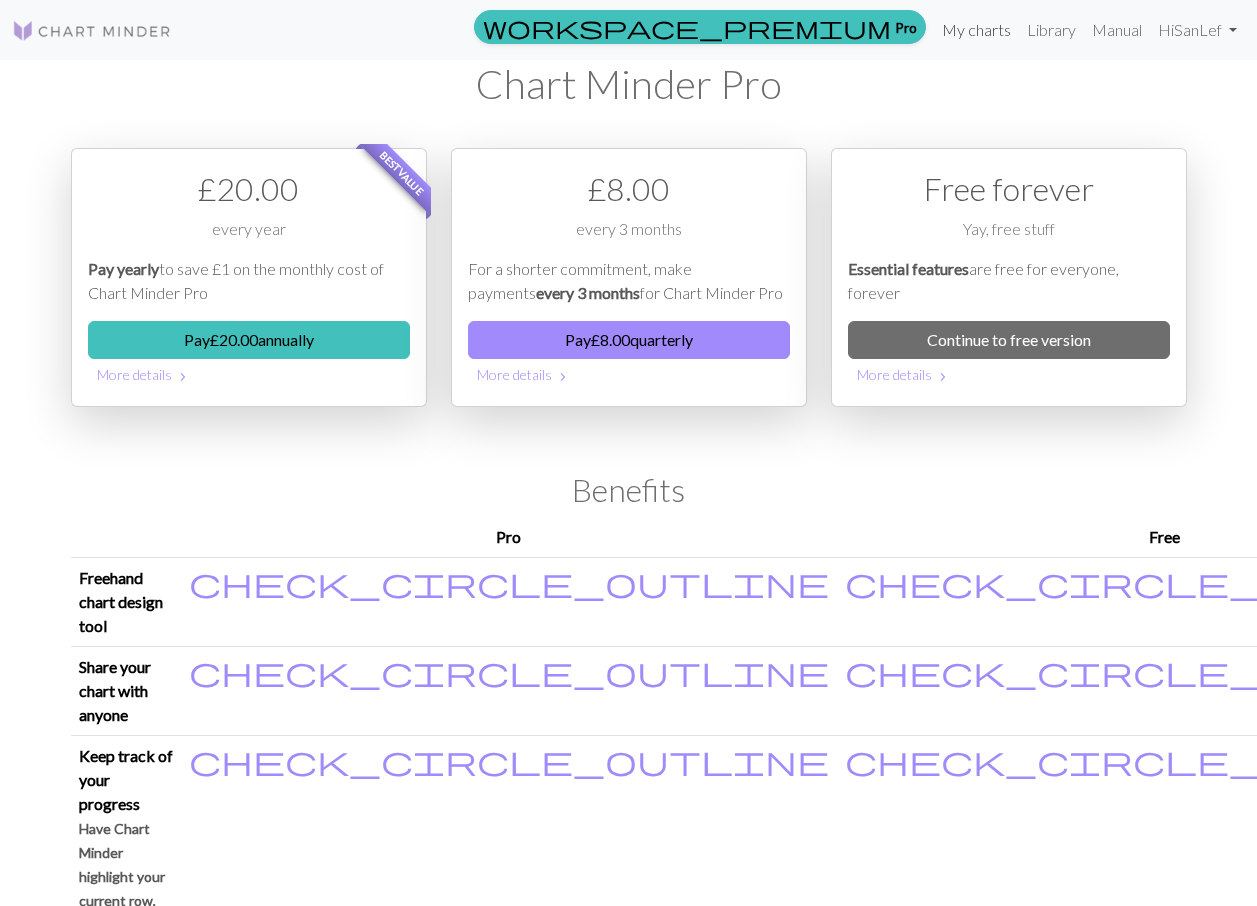 click on "My charts" at bounding box center (976, 30) 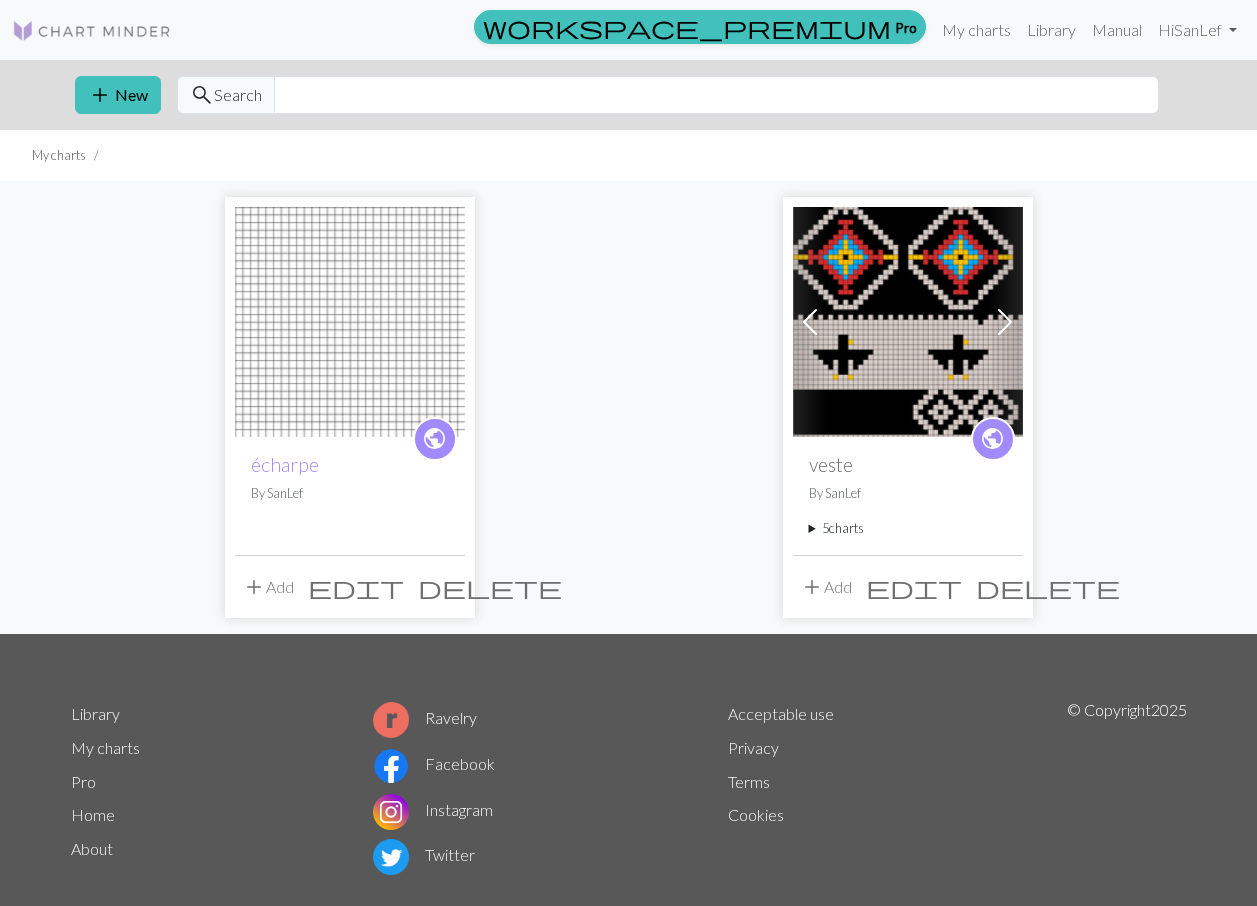 click on "5  charts" at bounding box center (908, 528) 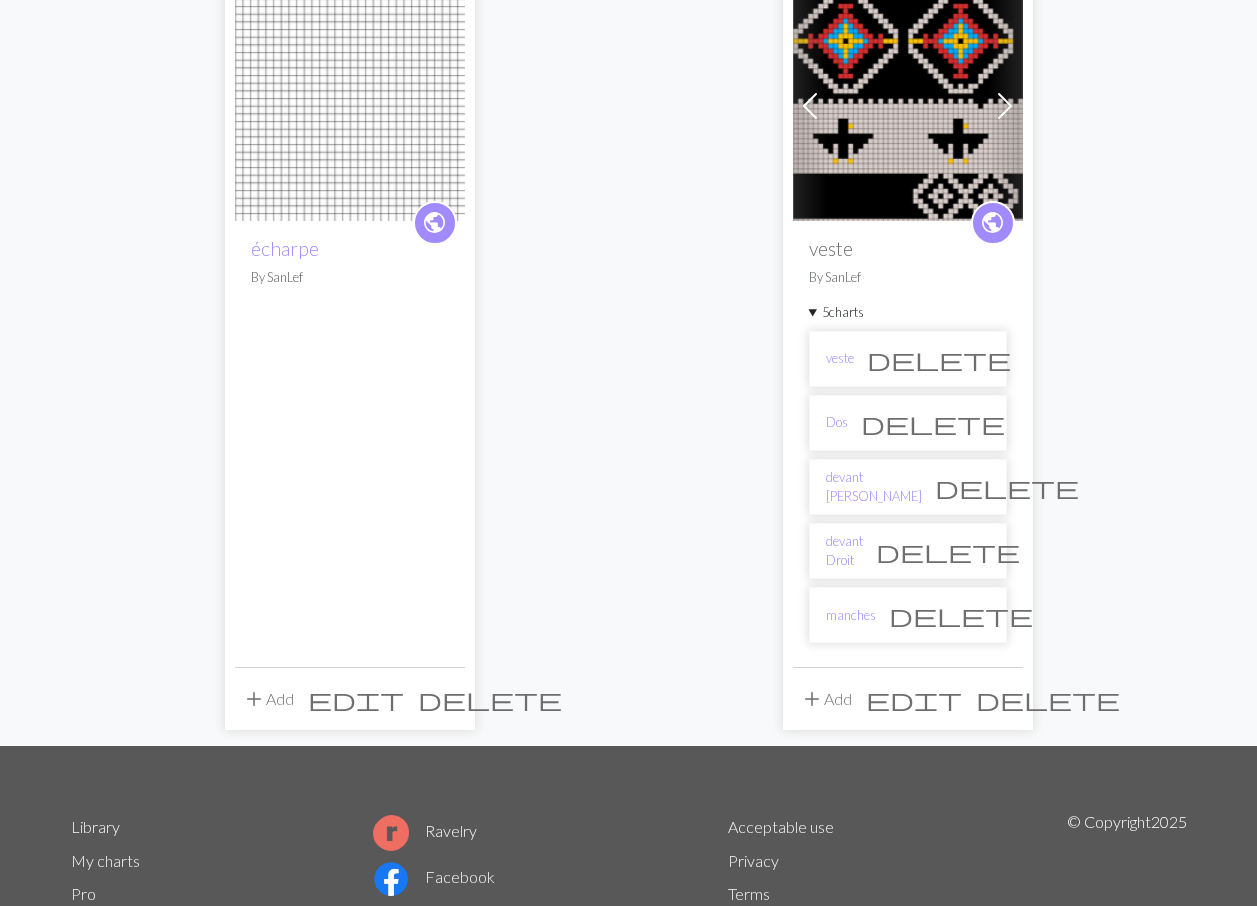 scroll, scrollTop: 300, scrollLeft: 0, axis: vertical 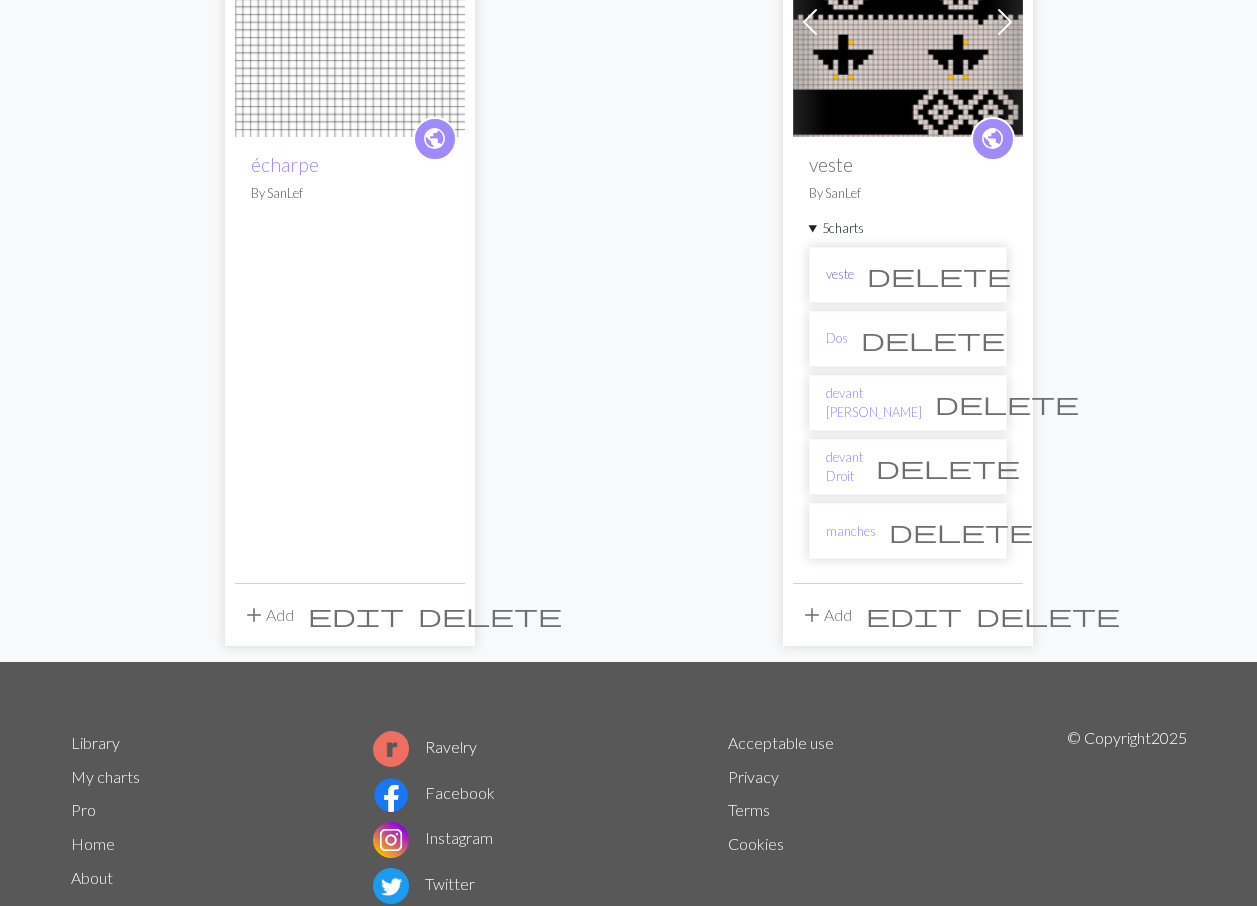 click on "veste" at bounding box center [840, 274] 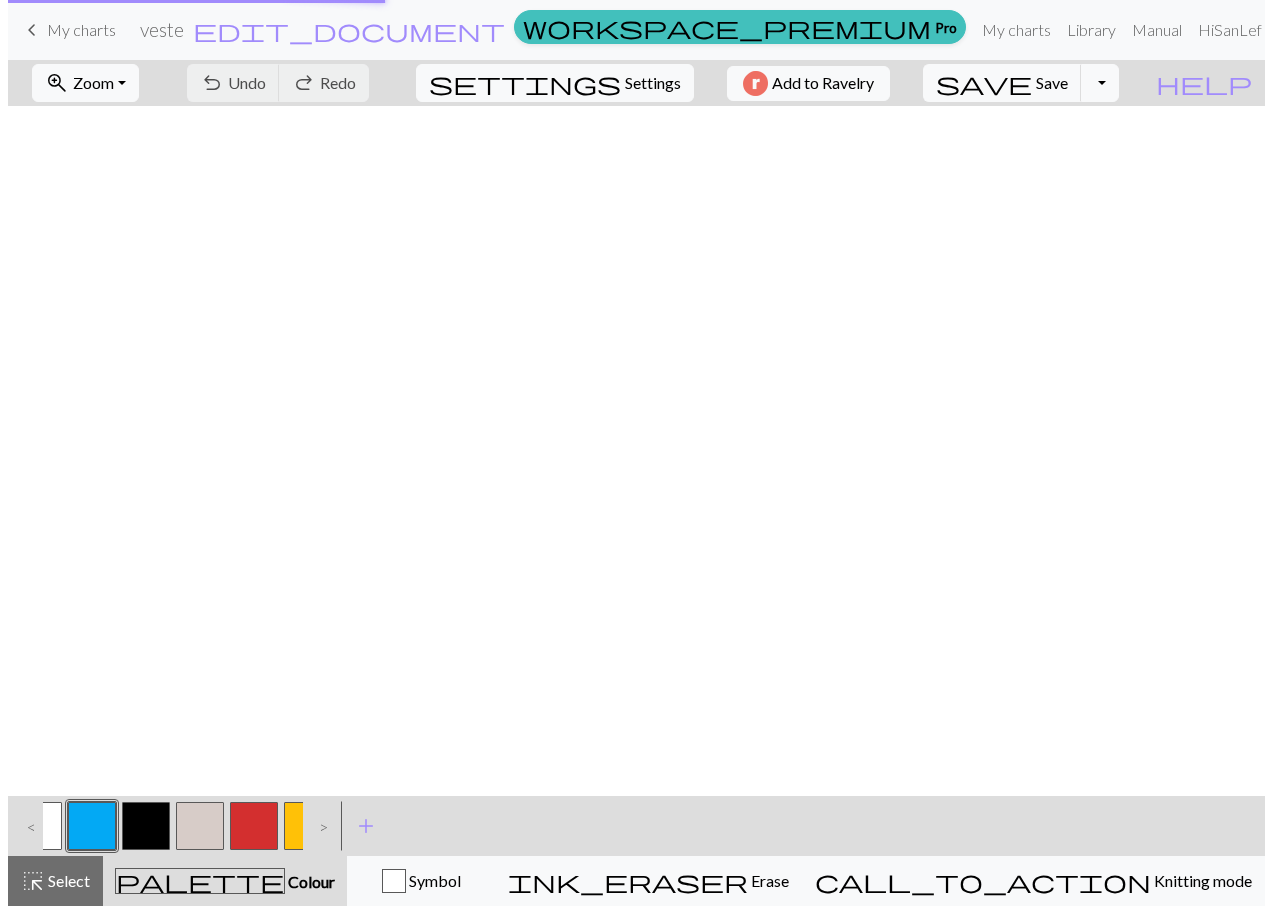 scroll, scrollTop: 0, scrollLeft: 0, axis: both 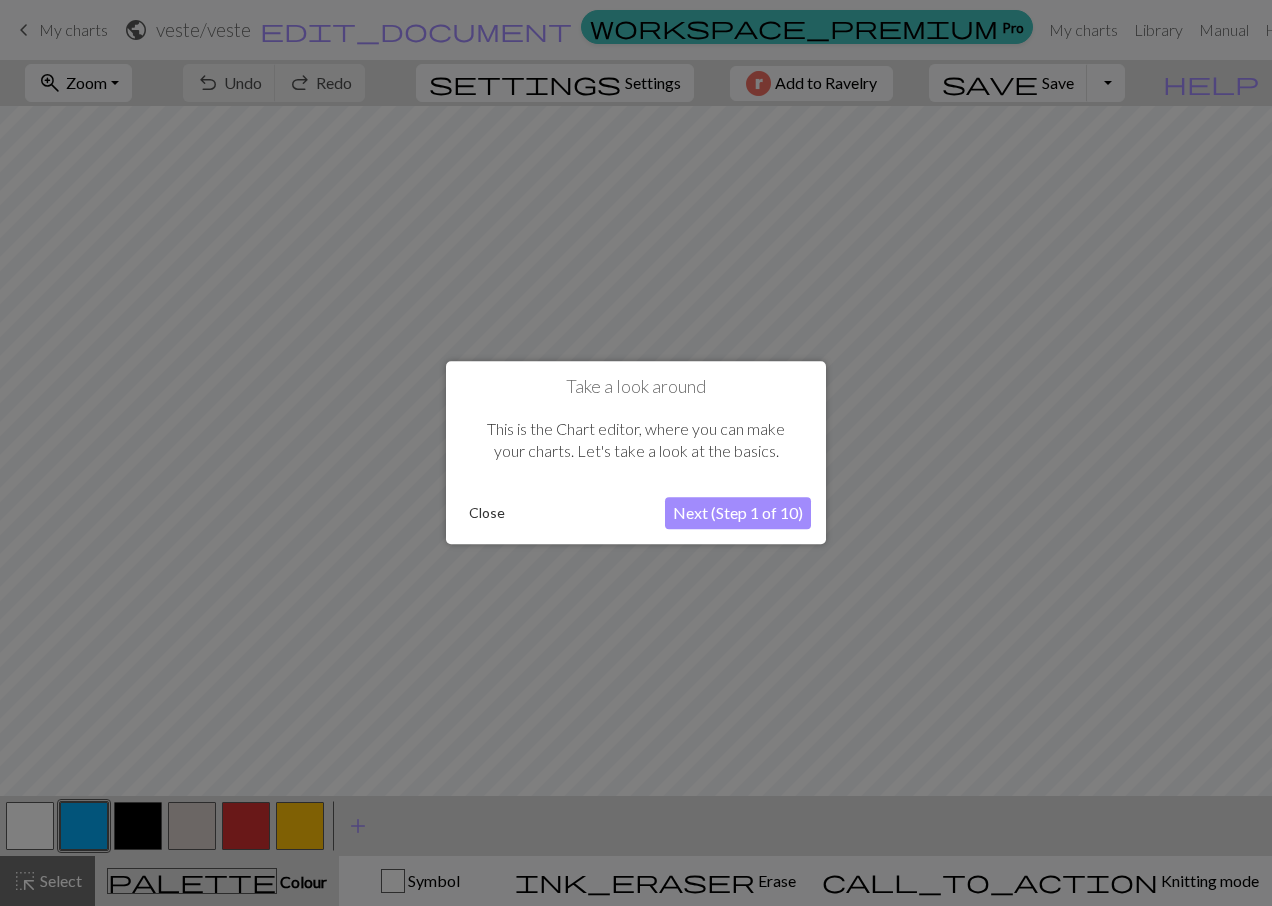 click on "Close" at bounding box center (487, 514) 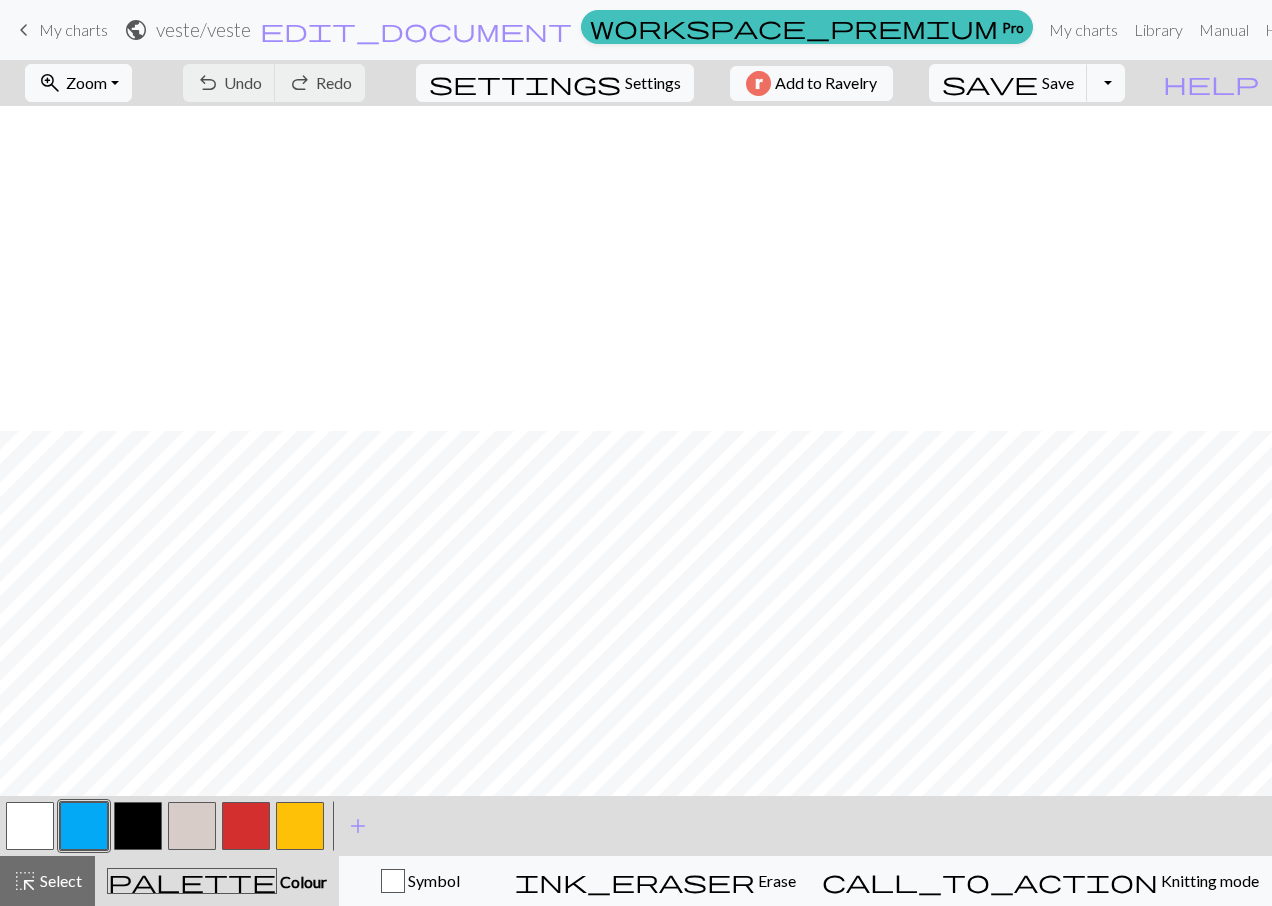 scroll, scrollTop: 355, scrollLeft: 0, axis: vertical 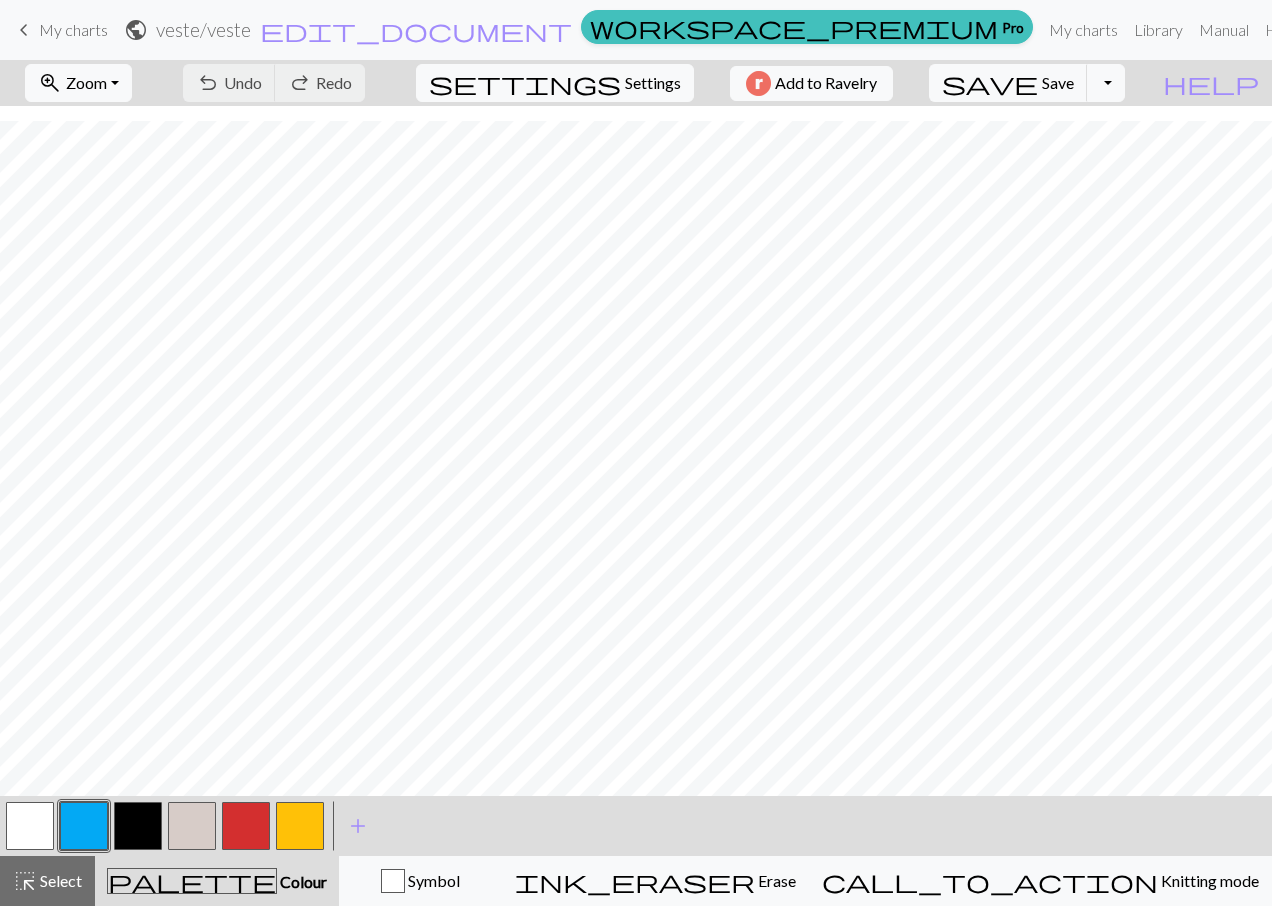 click at bounding box center [30, 826] 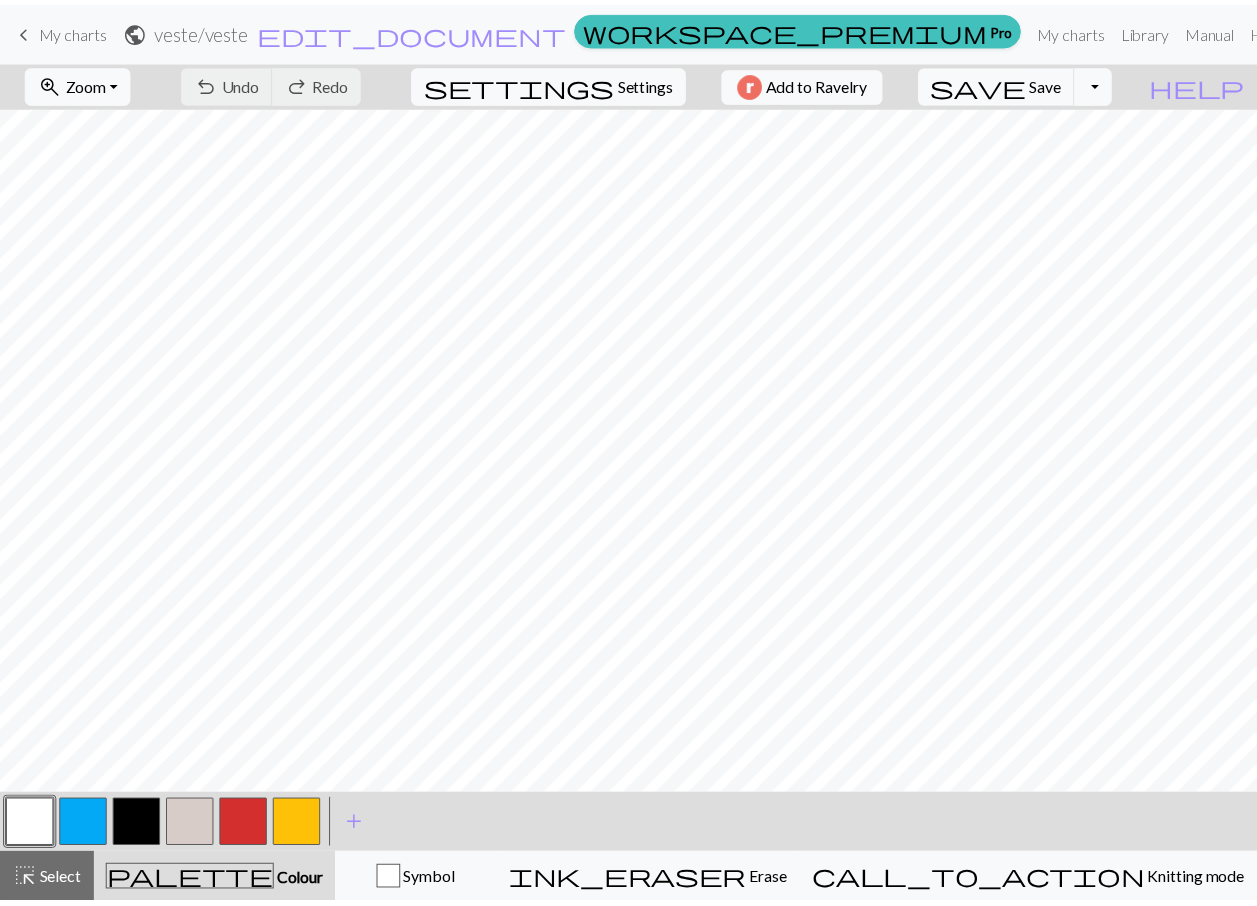 scroll, scrollTop: 355, scrollLeft: 0, axis: vertical 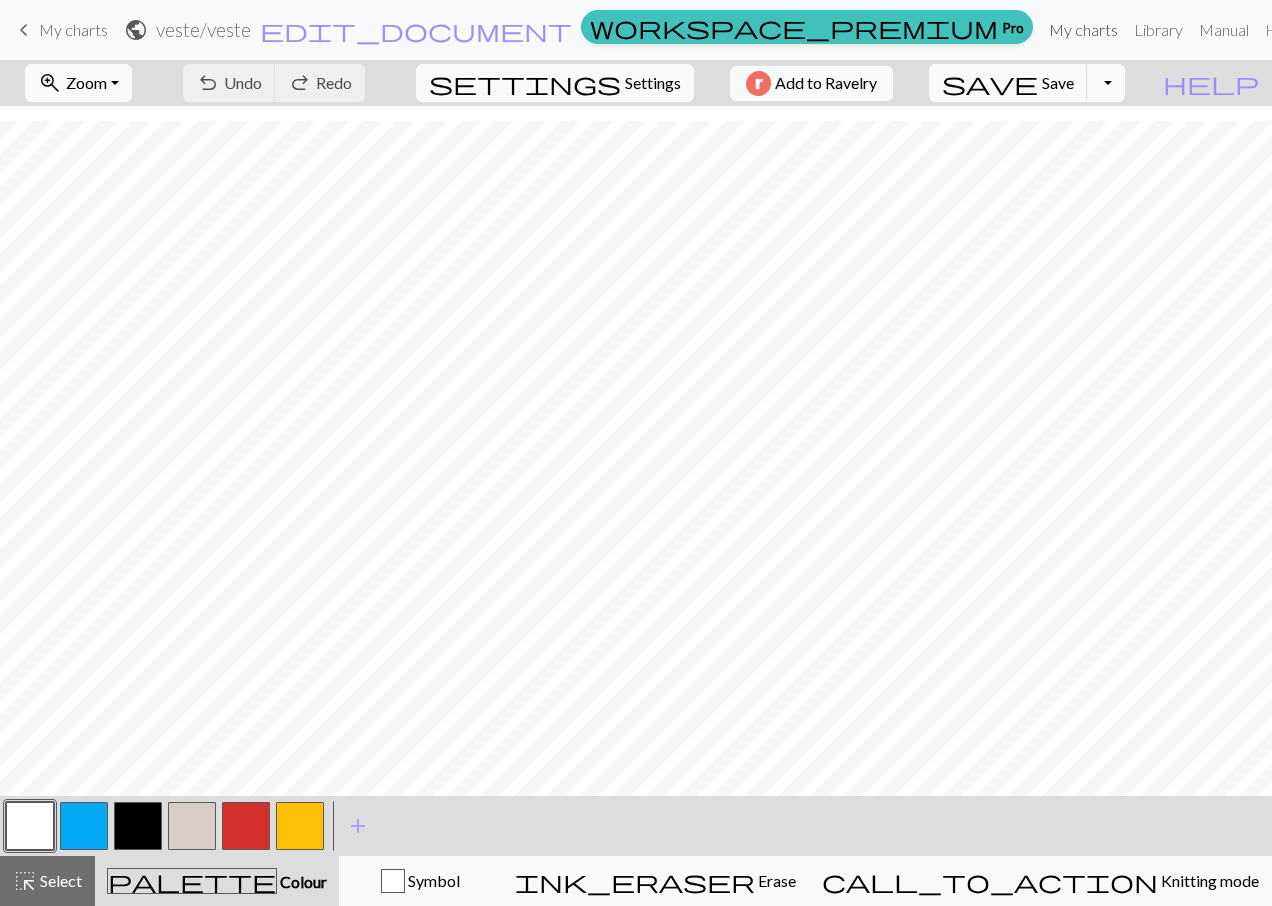 click on "My charts" at bounding box center [1083, 30] 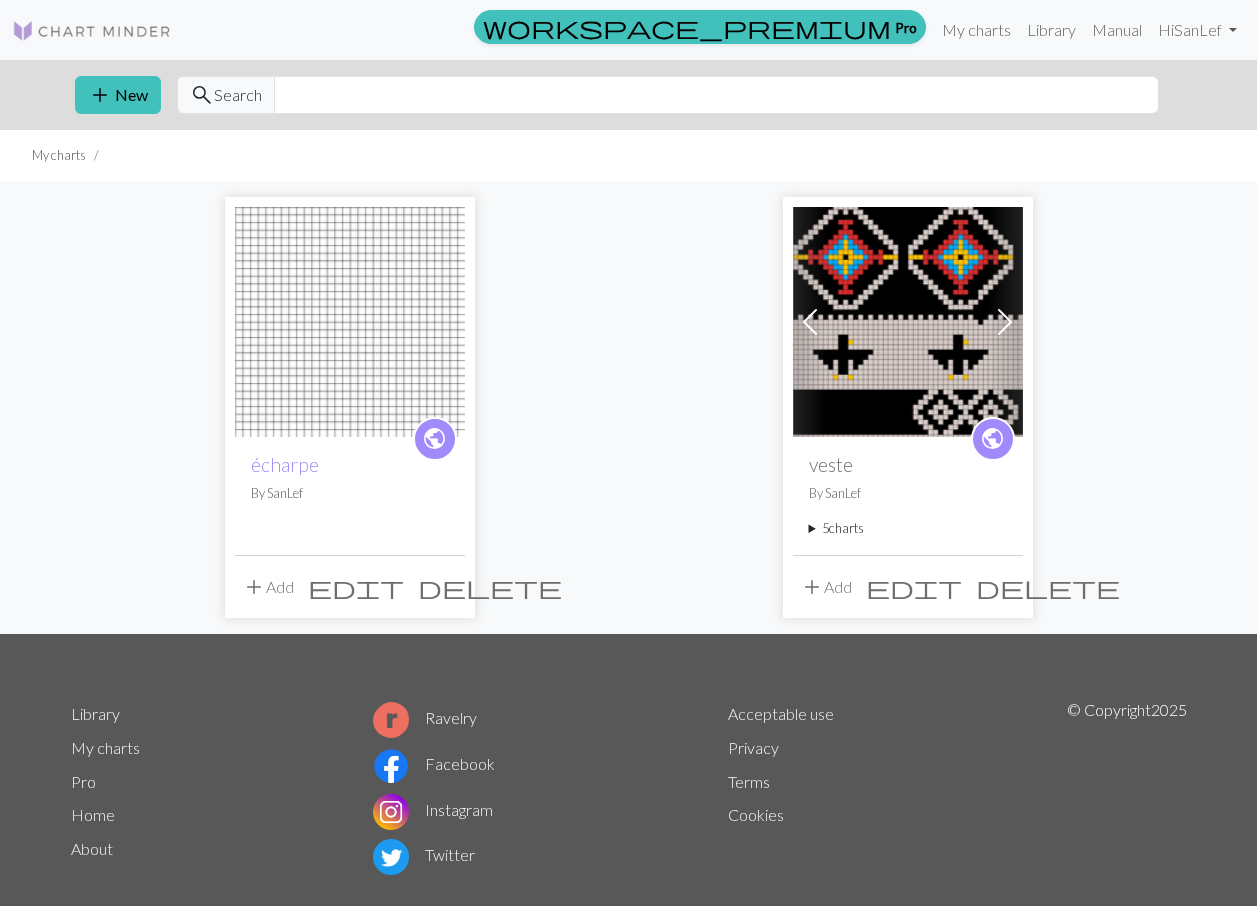 click on "5  charts" at bounding box center [908, 528] 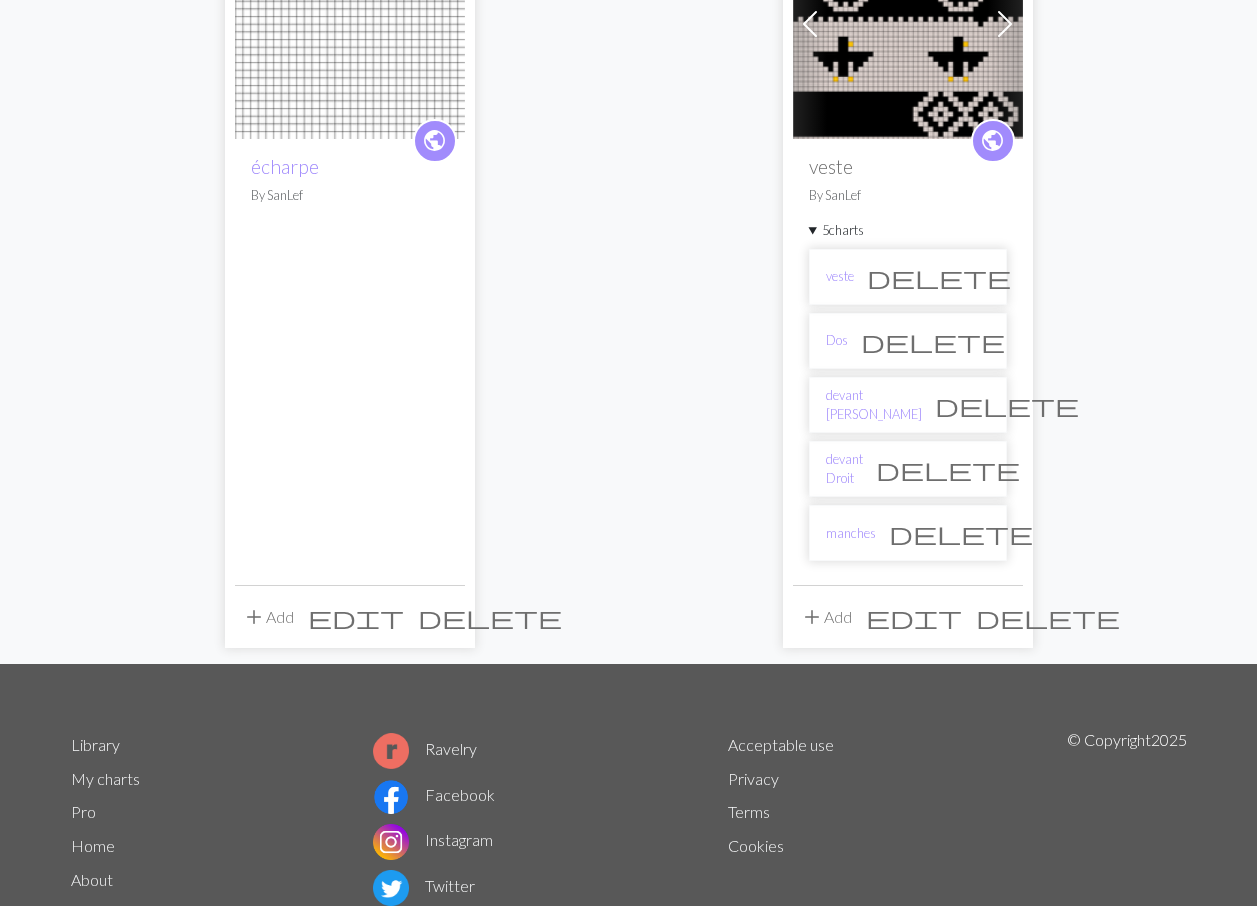 scroll, scrollTop: 300, scrollLeft: 0, axis: vertical 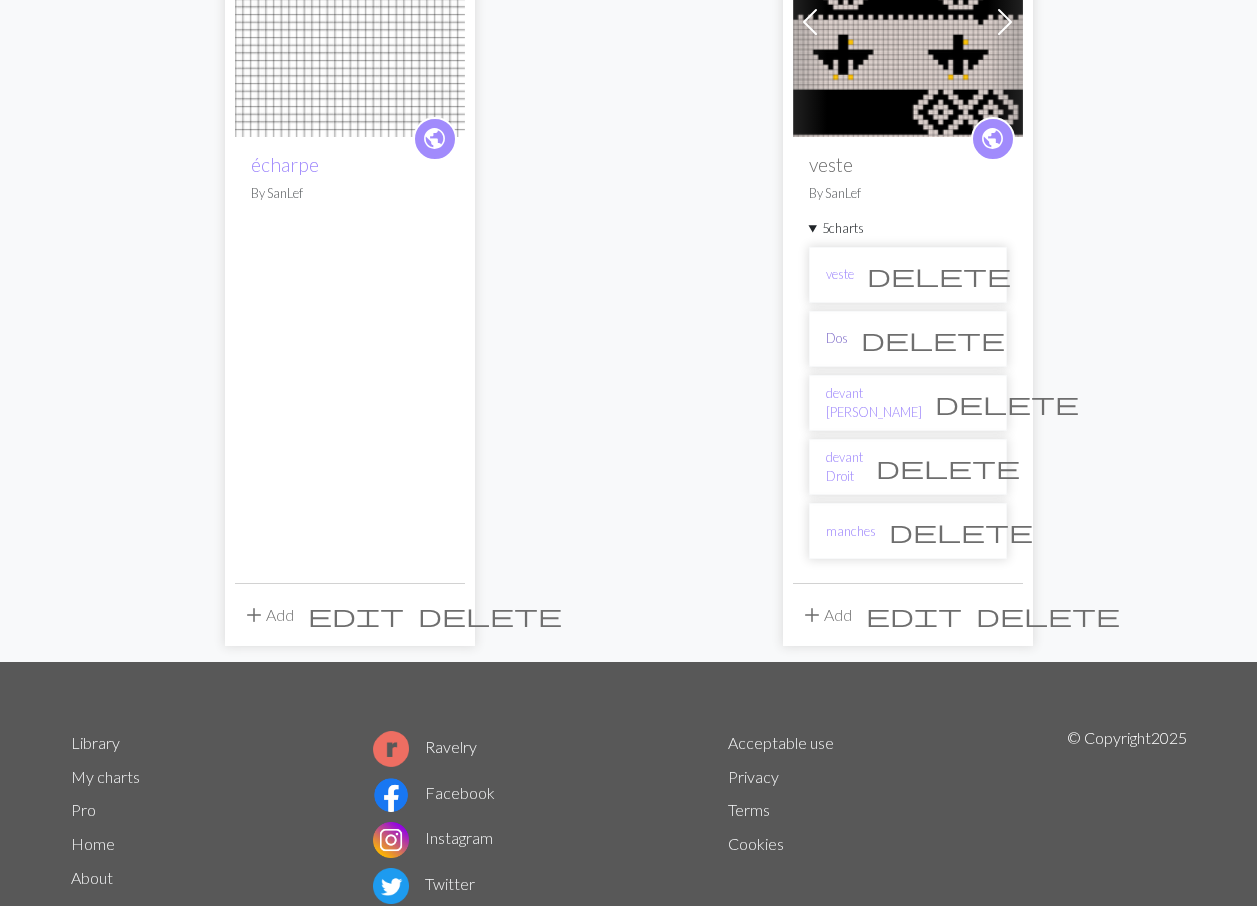 click on "Dos" at bounding box center (837, 338) 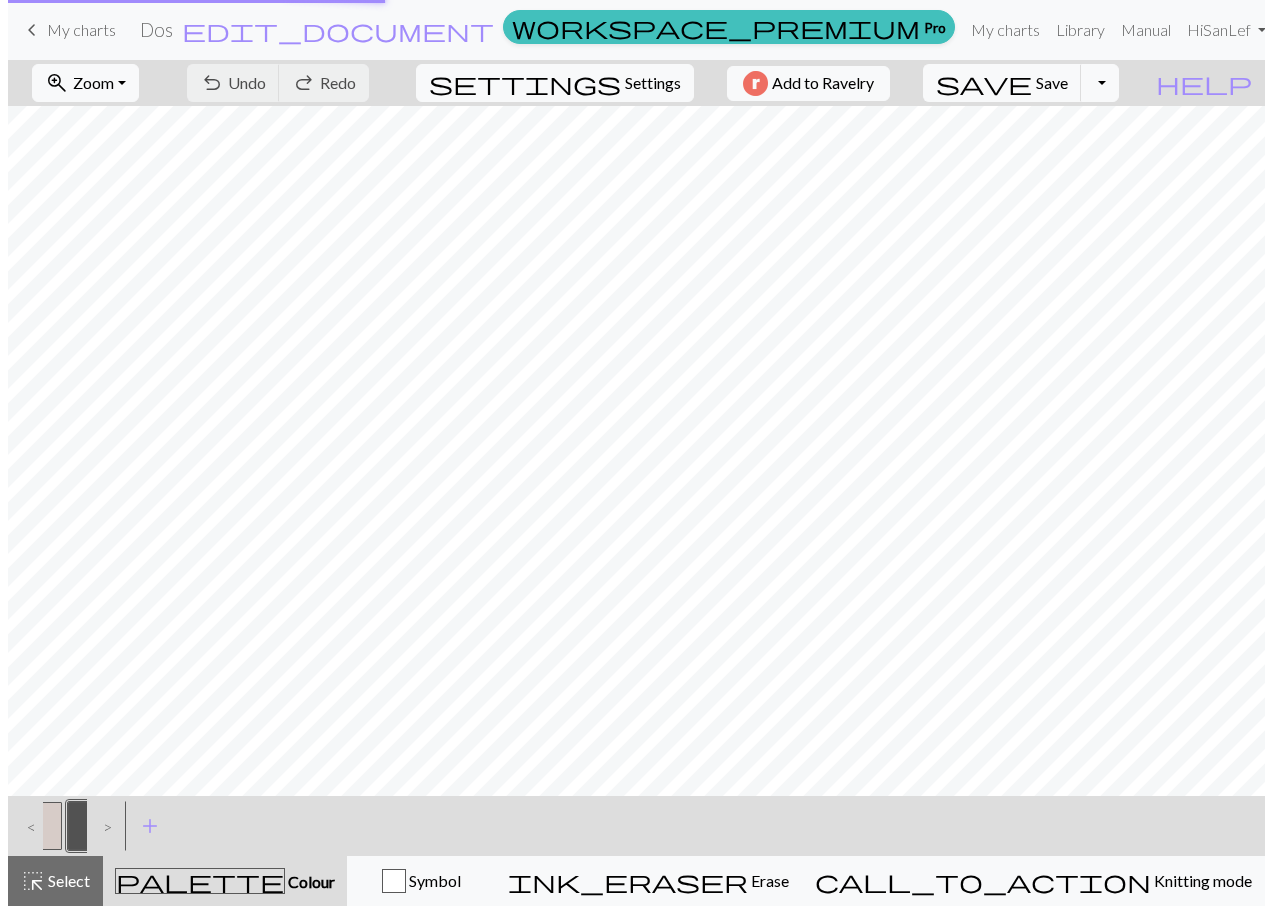 scroll, scrollTop: 0, scrollLeft: 0, axis: both 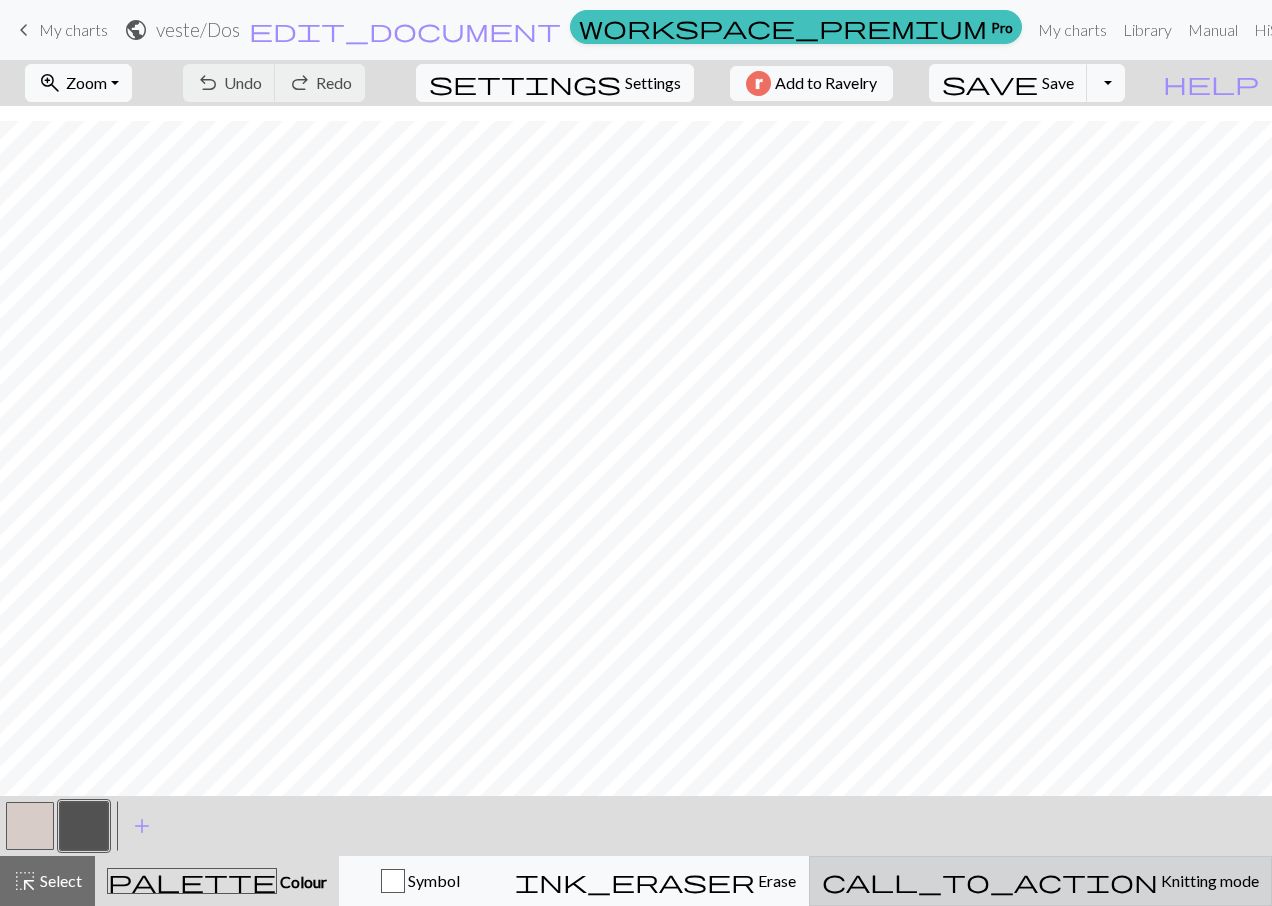 click on "Knitting mode" at bounding box center [1208, 880] 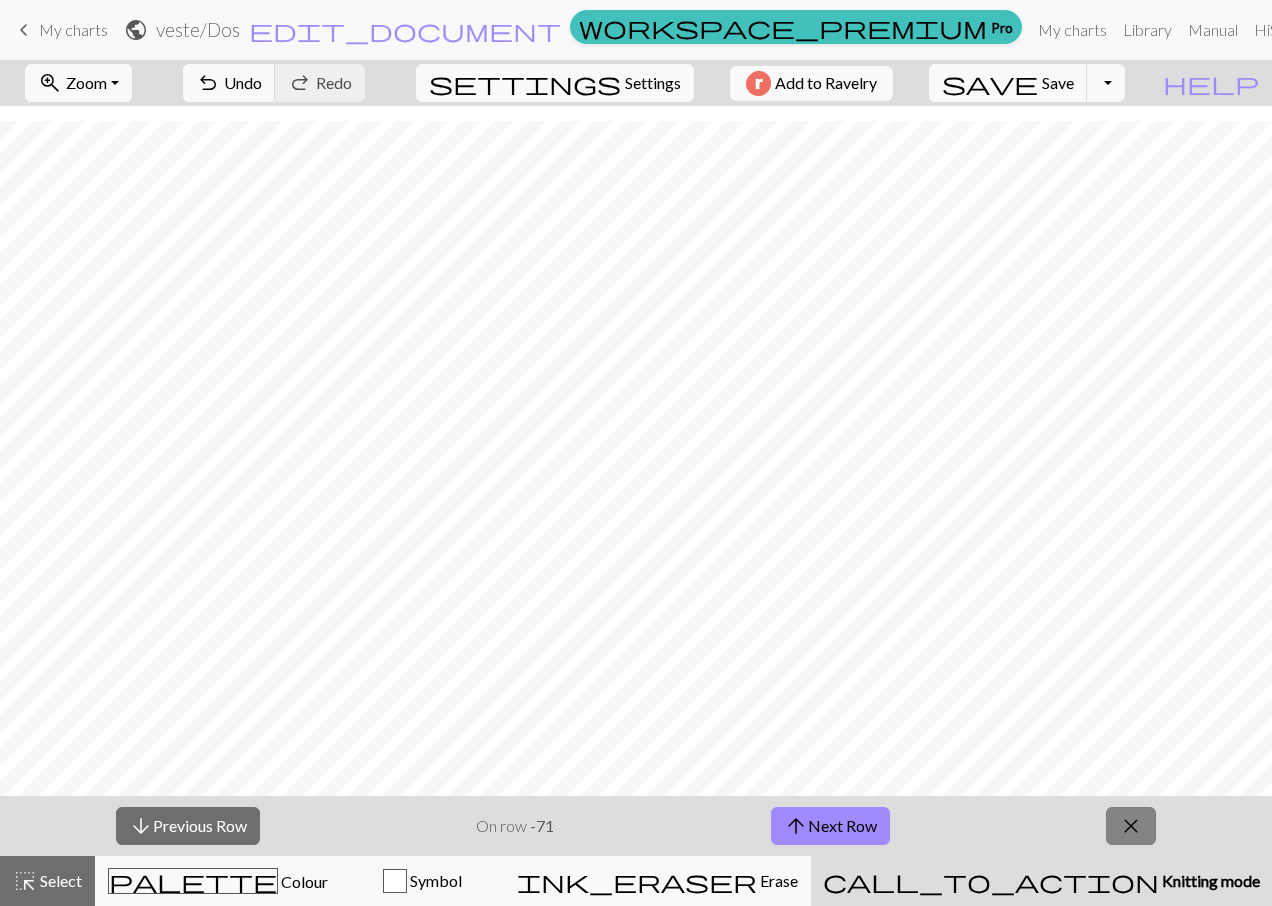 click on "close" at bounding box center (1131, 826) 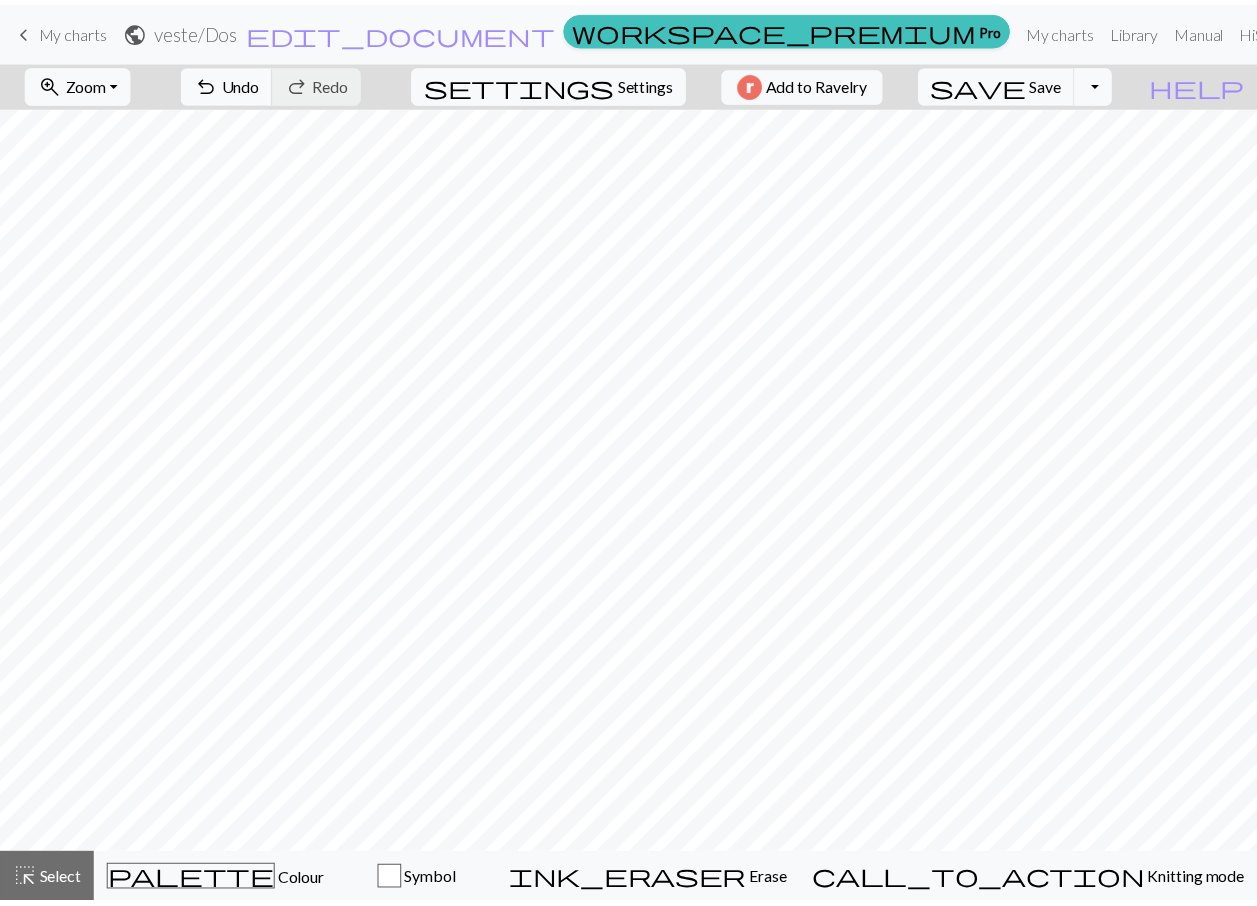 scroll, scrollTop: 0, scrollLeft: 0, axis: both 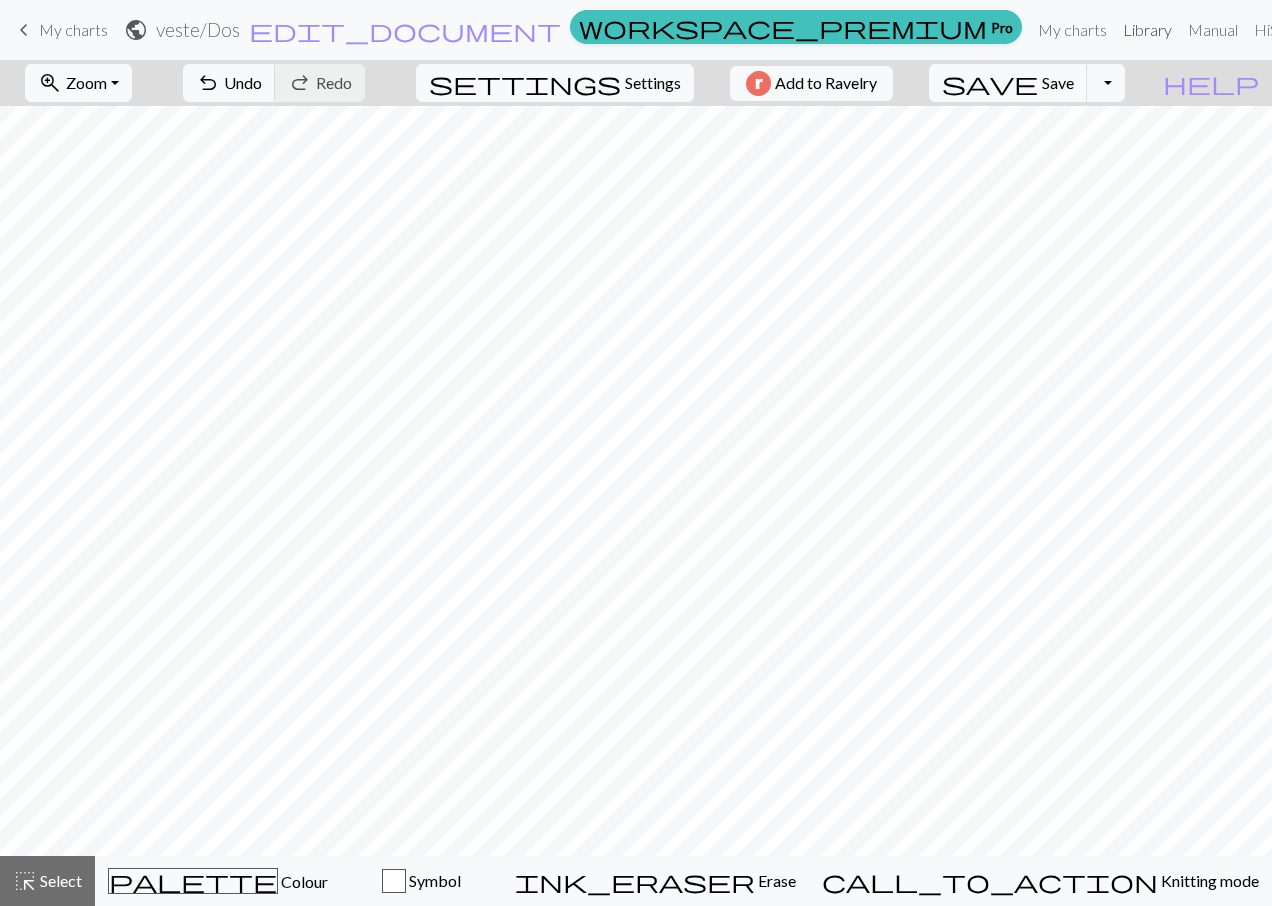 click on "Library" at bounding box center (1147, 30) 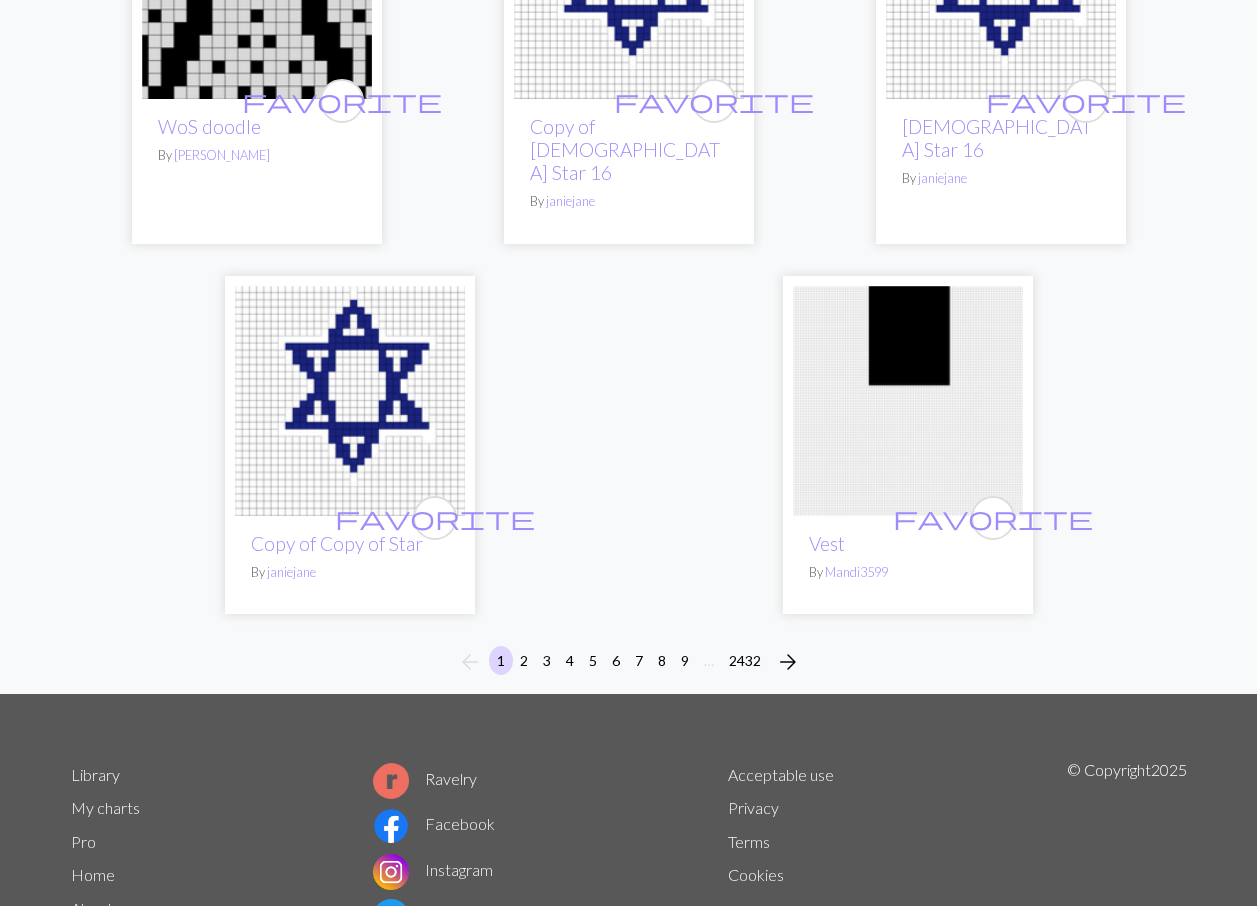 scroll, scrollTop: 6553, scrollLeft: 0, axis: vertical 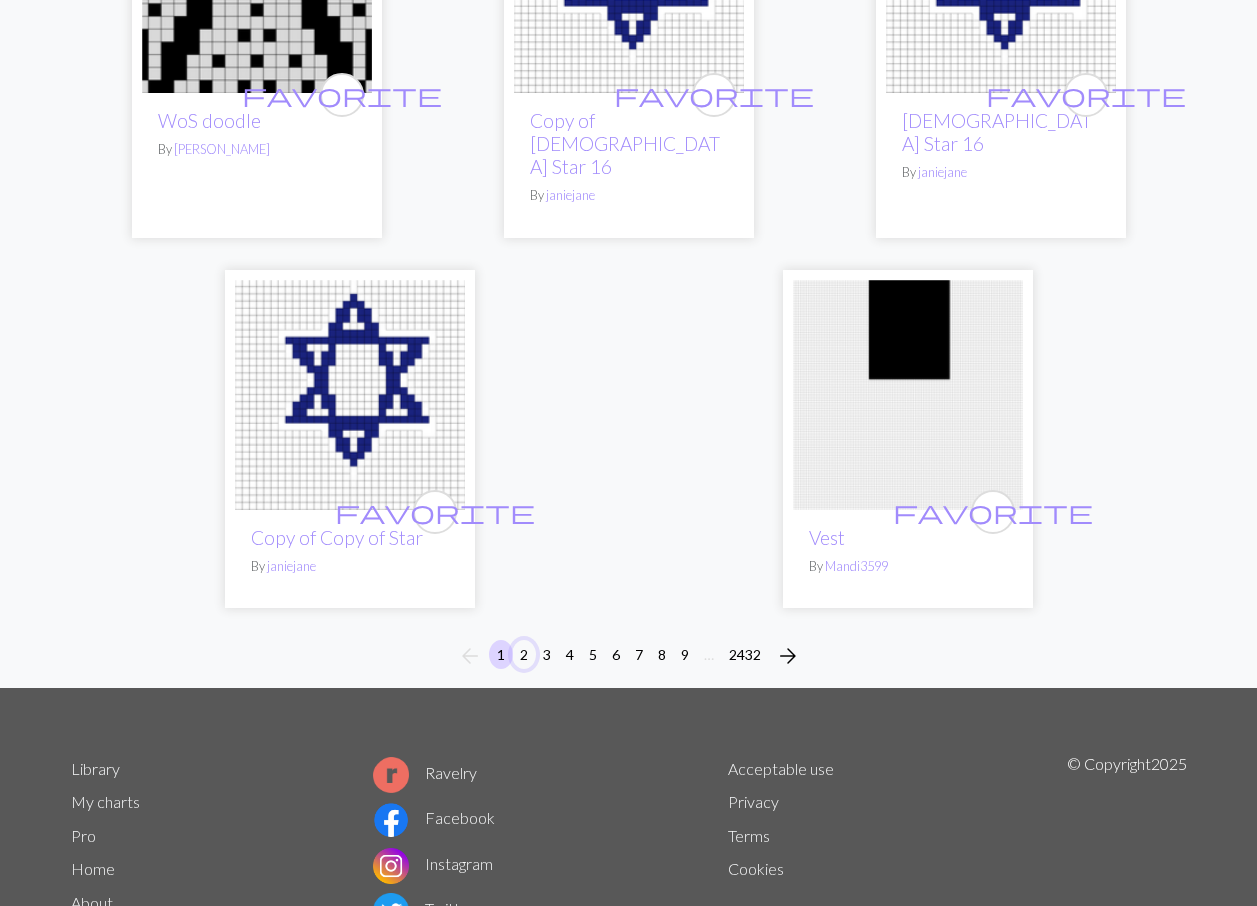 click on "2" at bounding box center [524, 654] 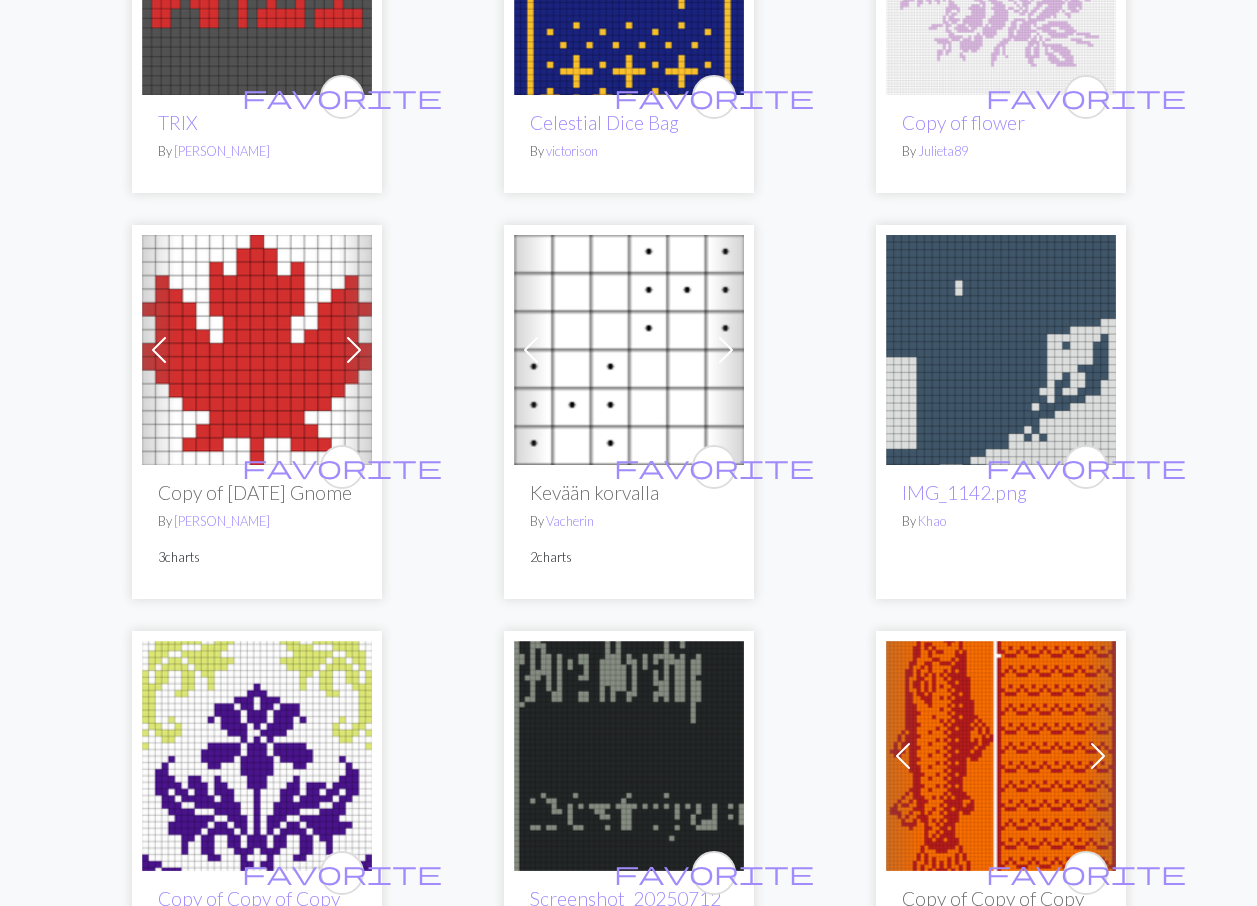 scroll, scrollTop: 1600, scrollLeft: 0, axis: vertical 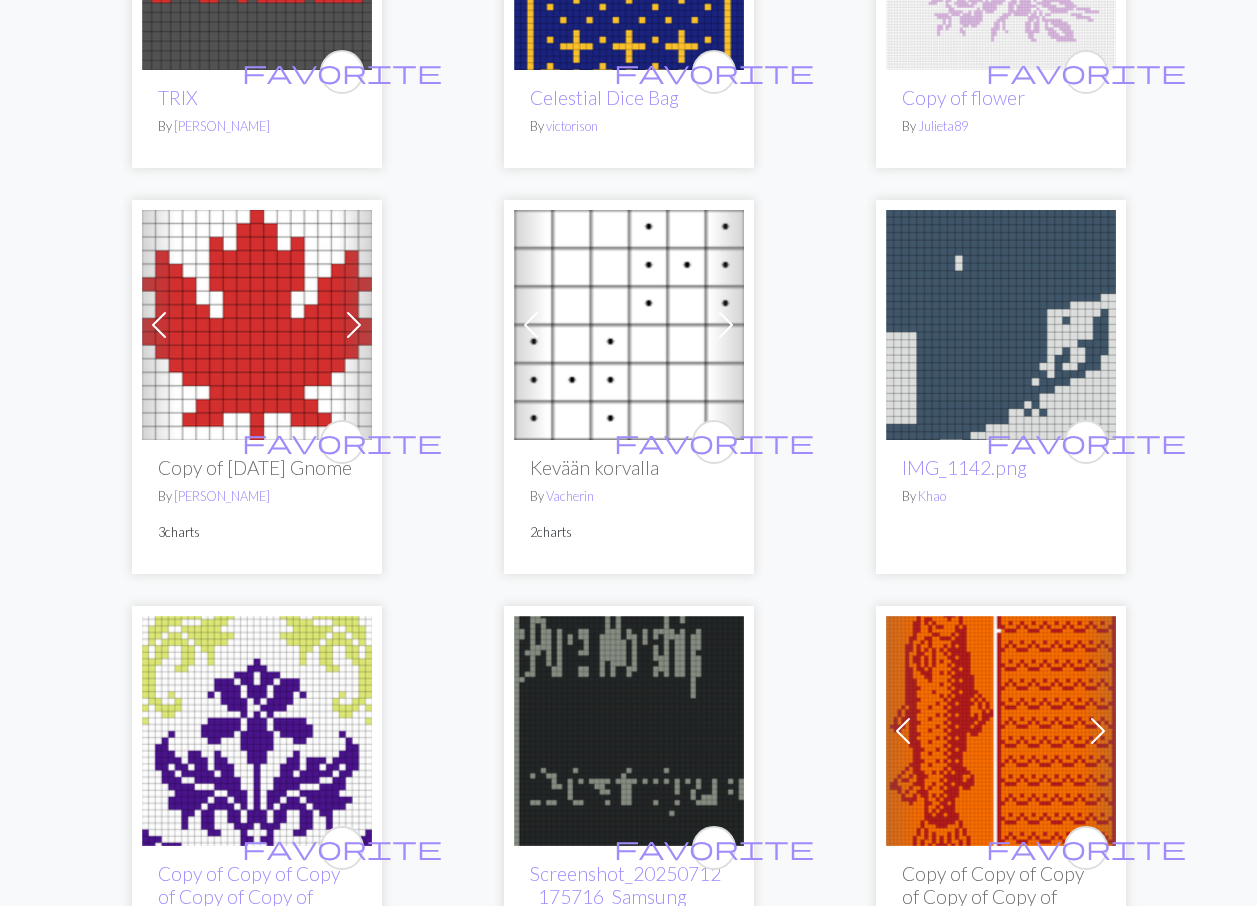 click at bounding box center (257, 325) 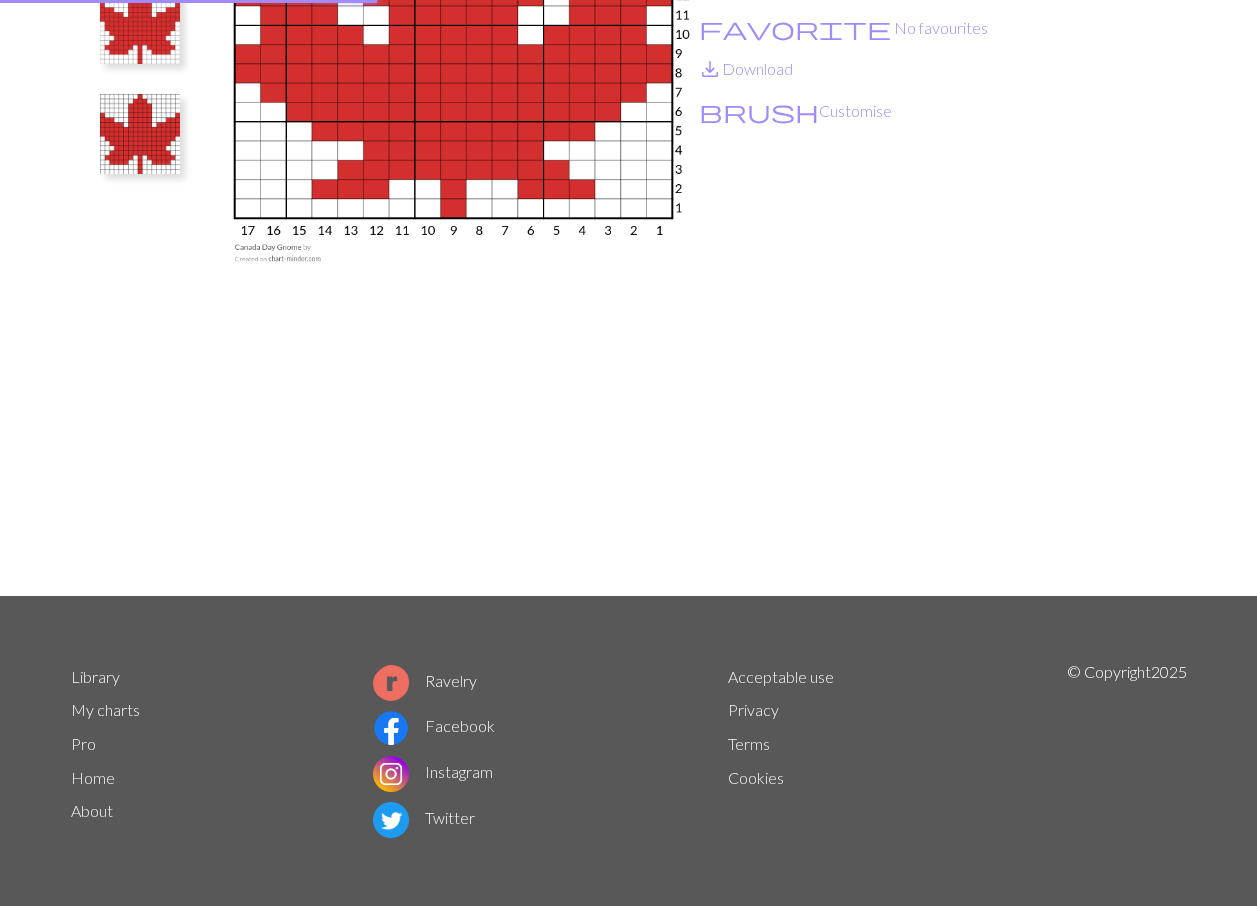 scroll, scrollTop: 0, scrollLeft: 0, axis: both 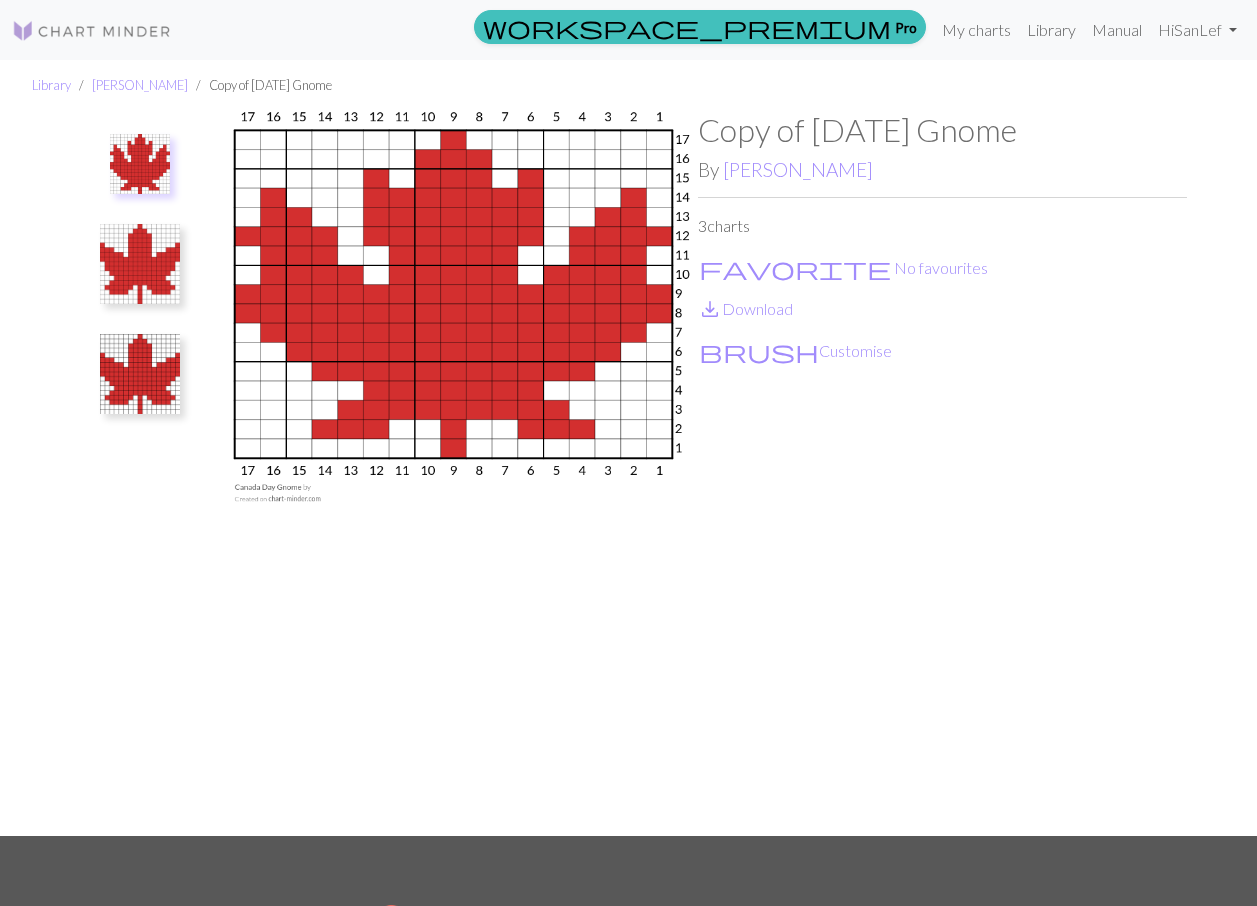 click at bounding box center [140, 264] 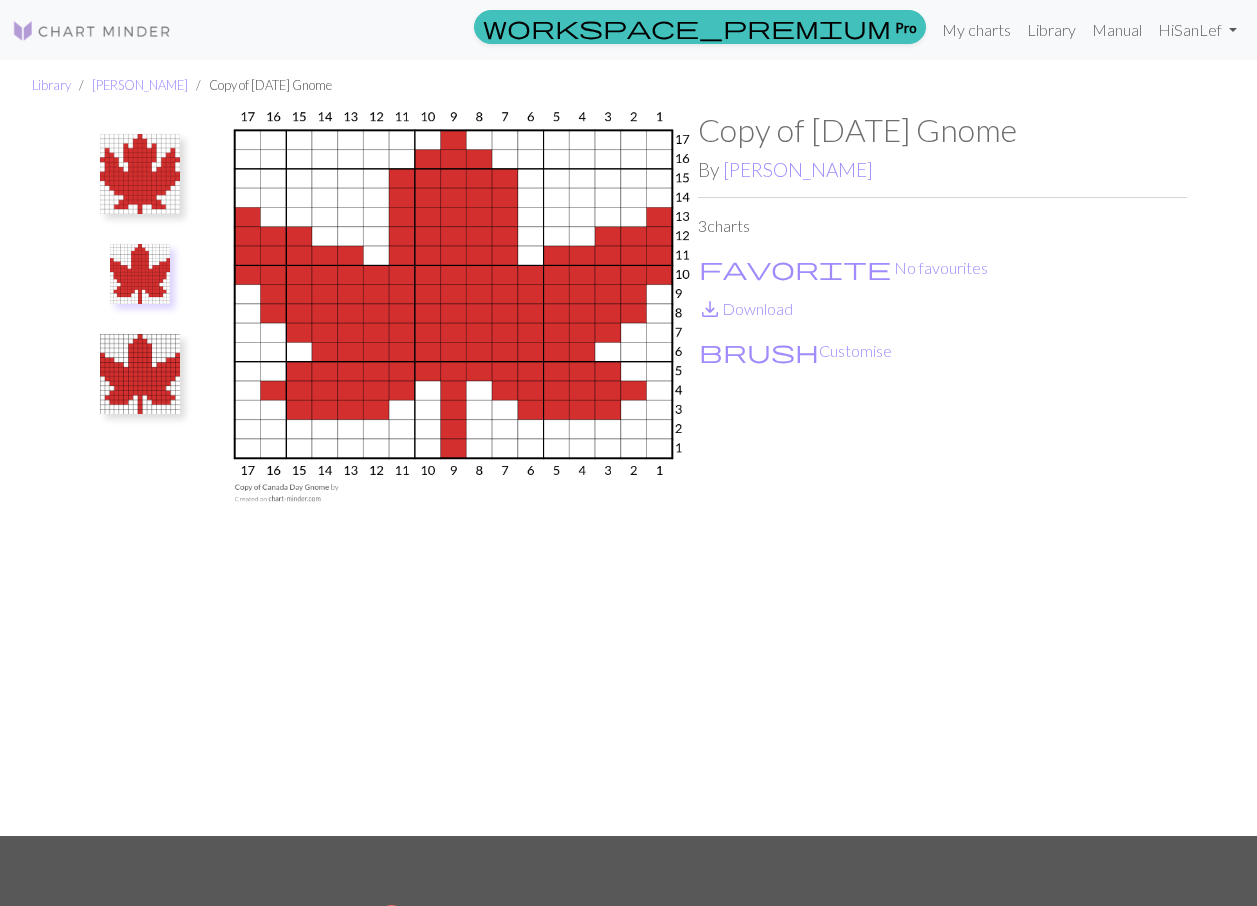 click at bounding box center [140, 374] 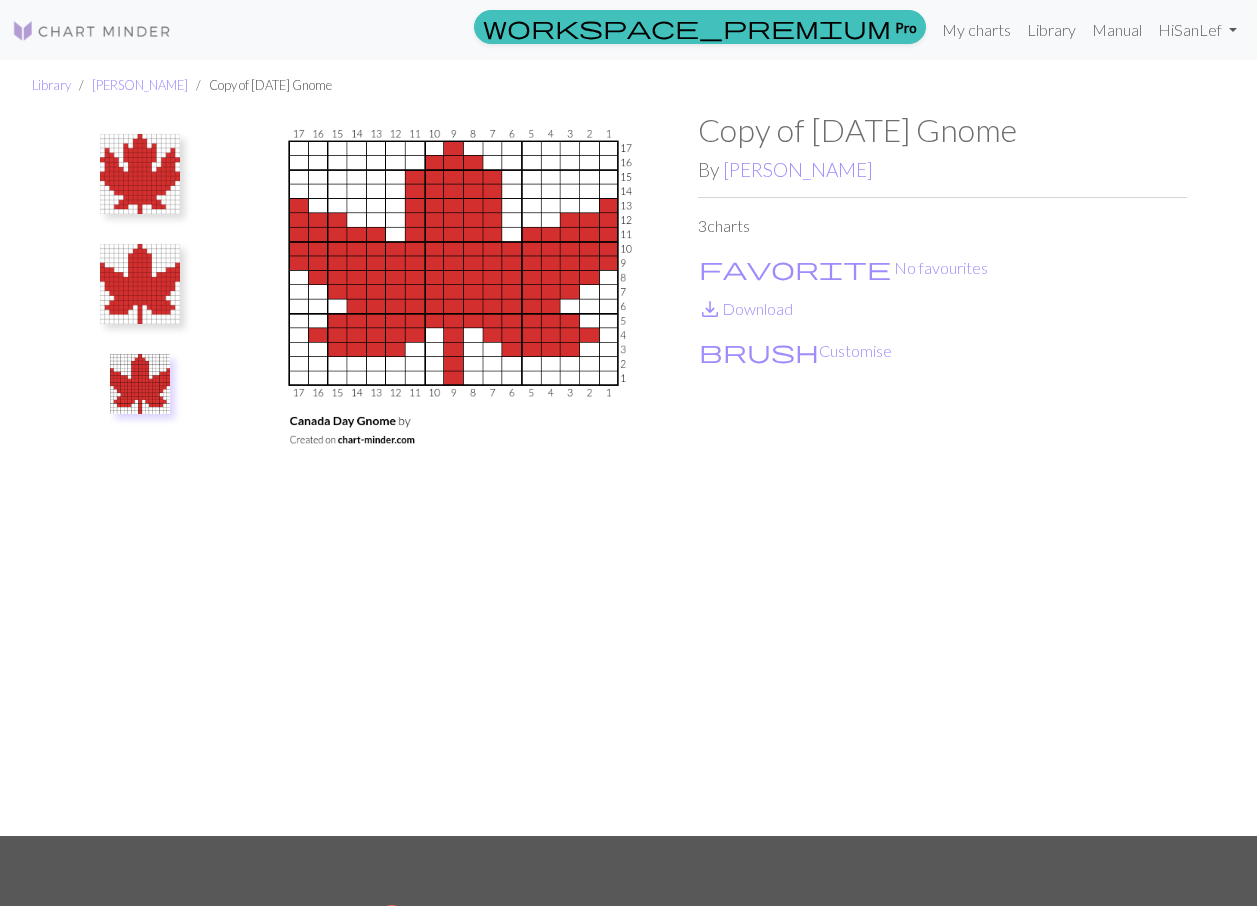 click at bounding box center (140, 174) 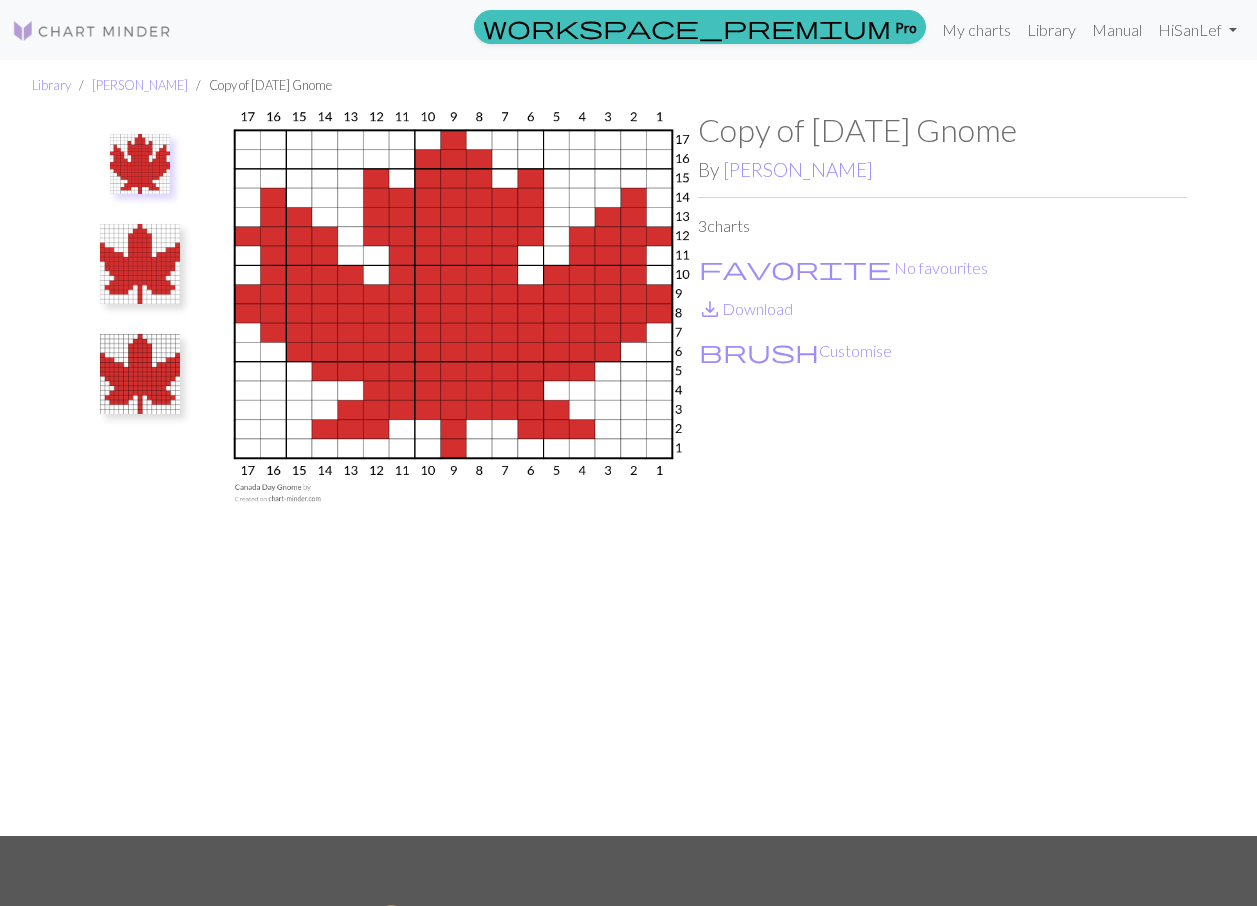 click at bounding box center [140, 264] 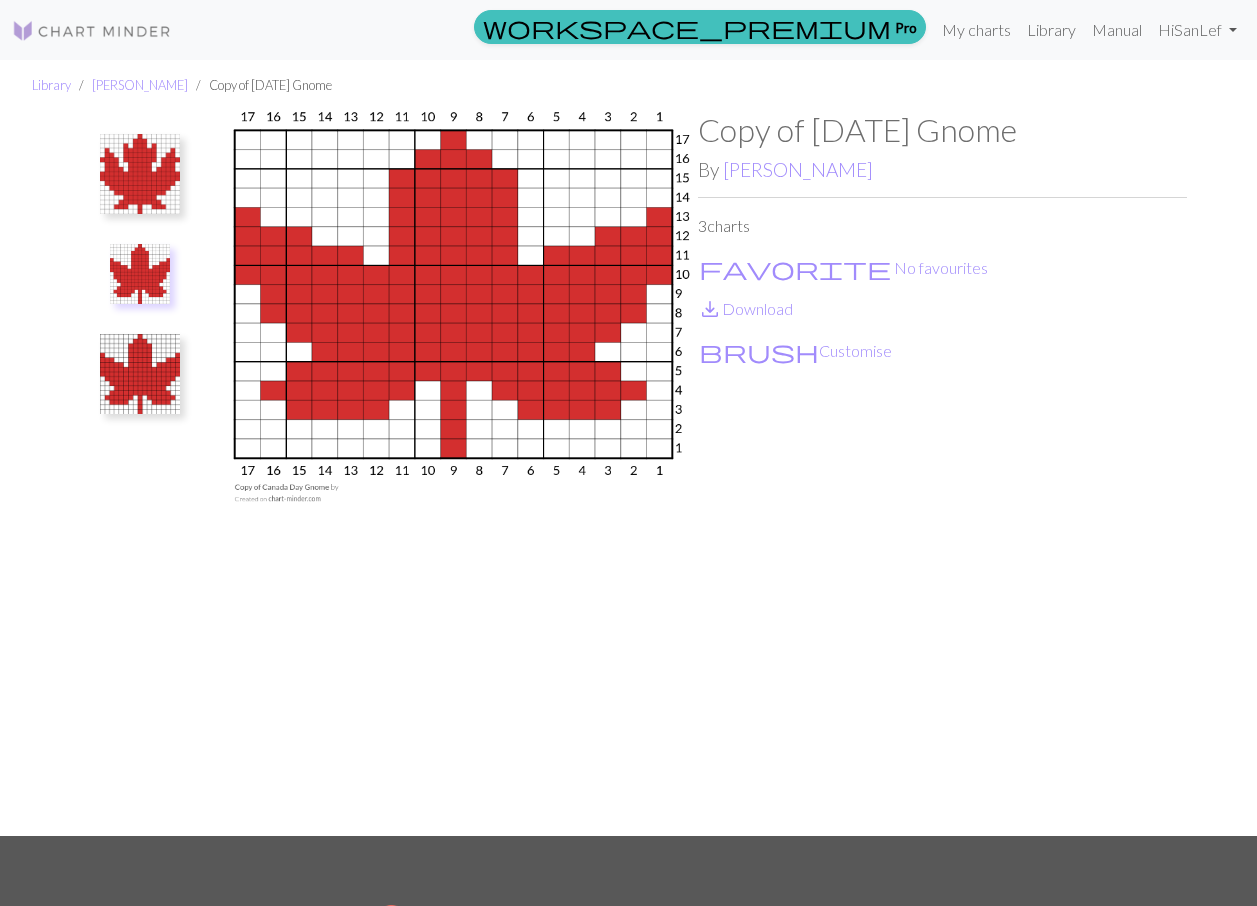 click at bounding box center [140, 374] 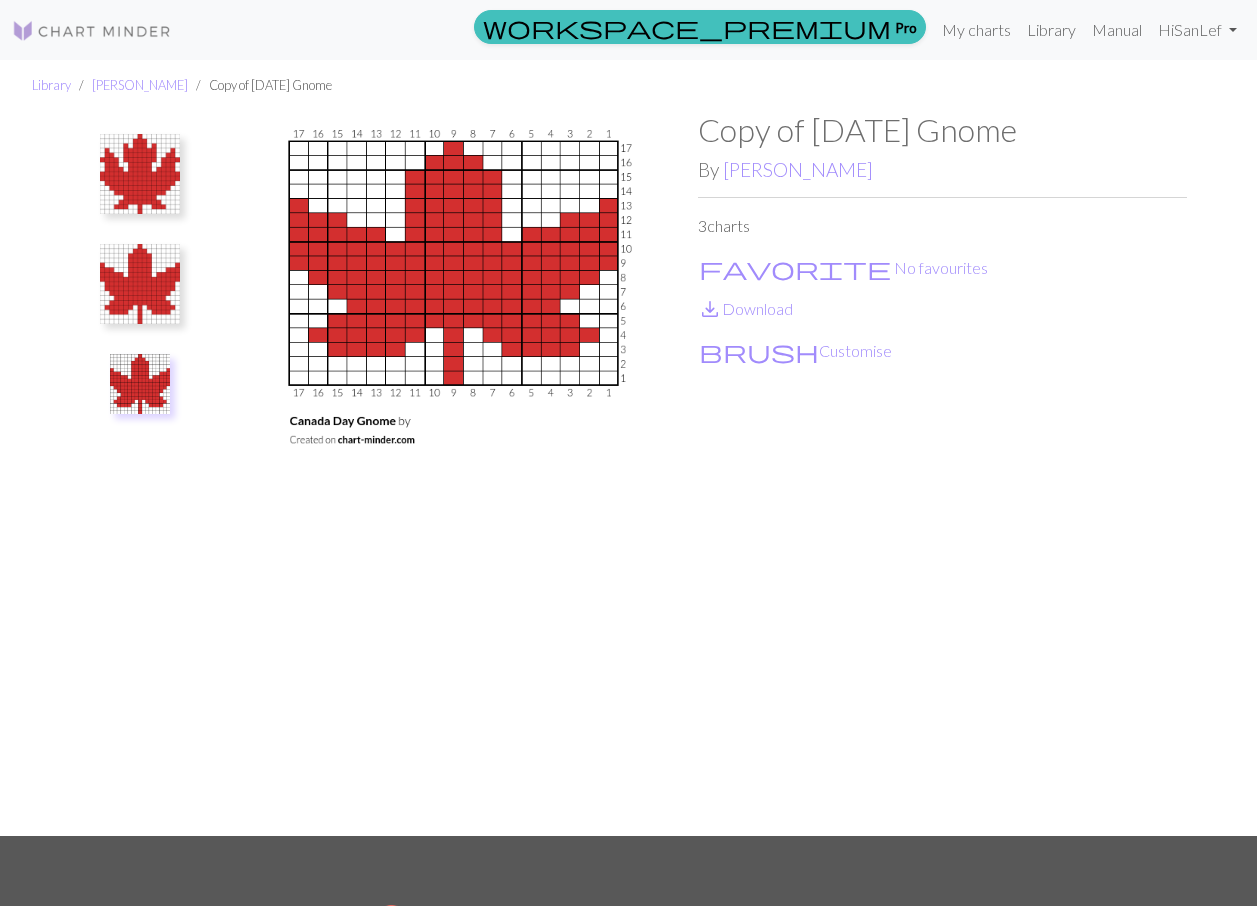 click at bounding box center [140, 284] 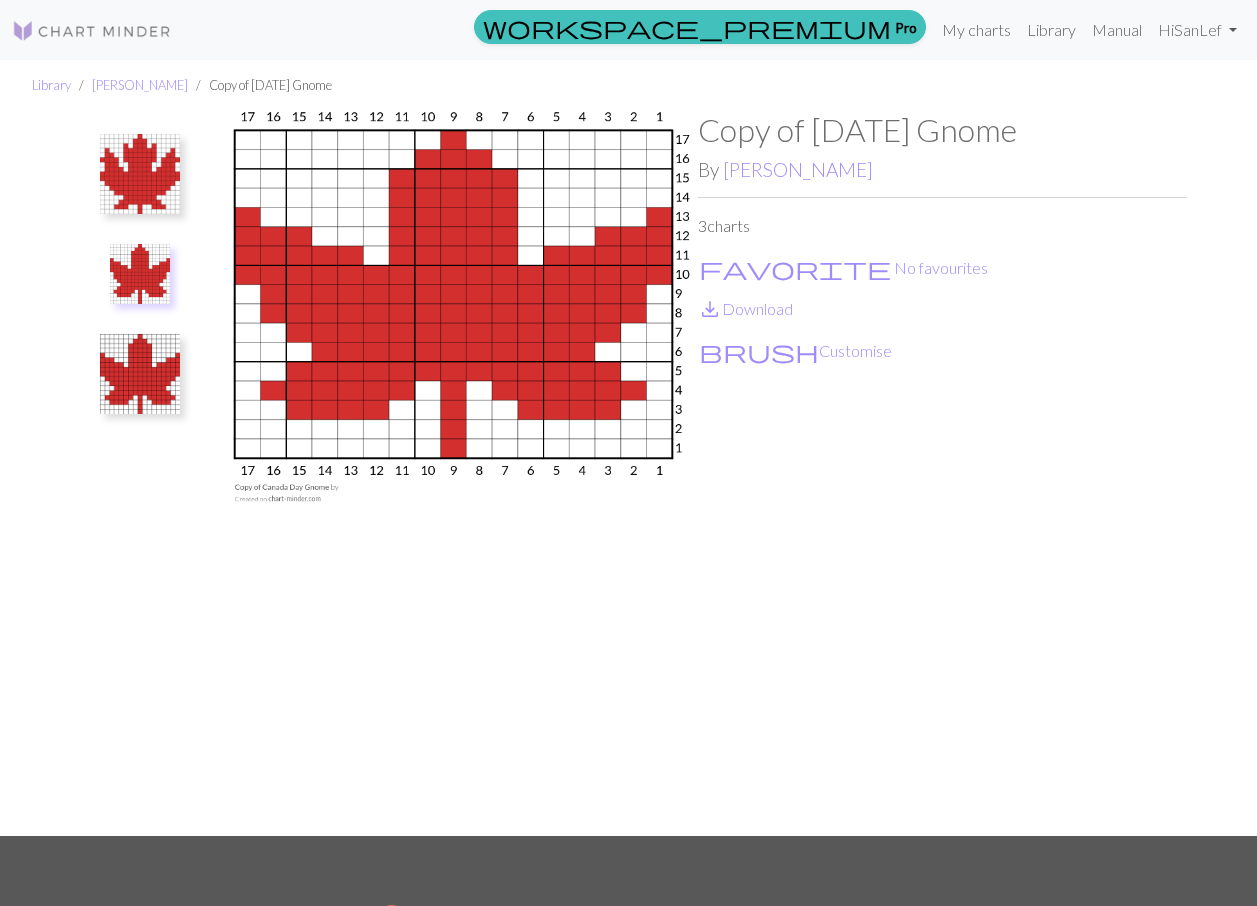 click at bounding box center (140, 374) 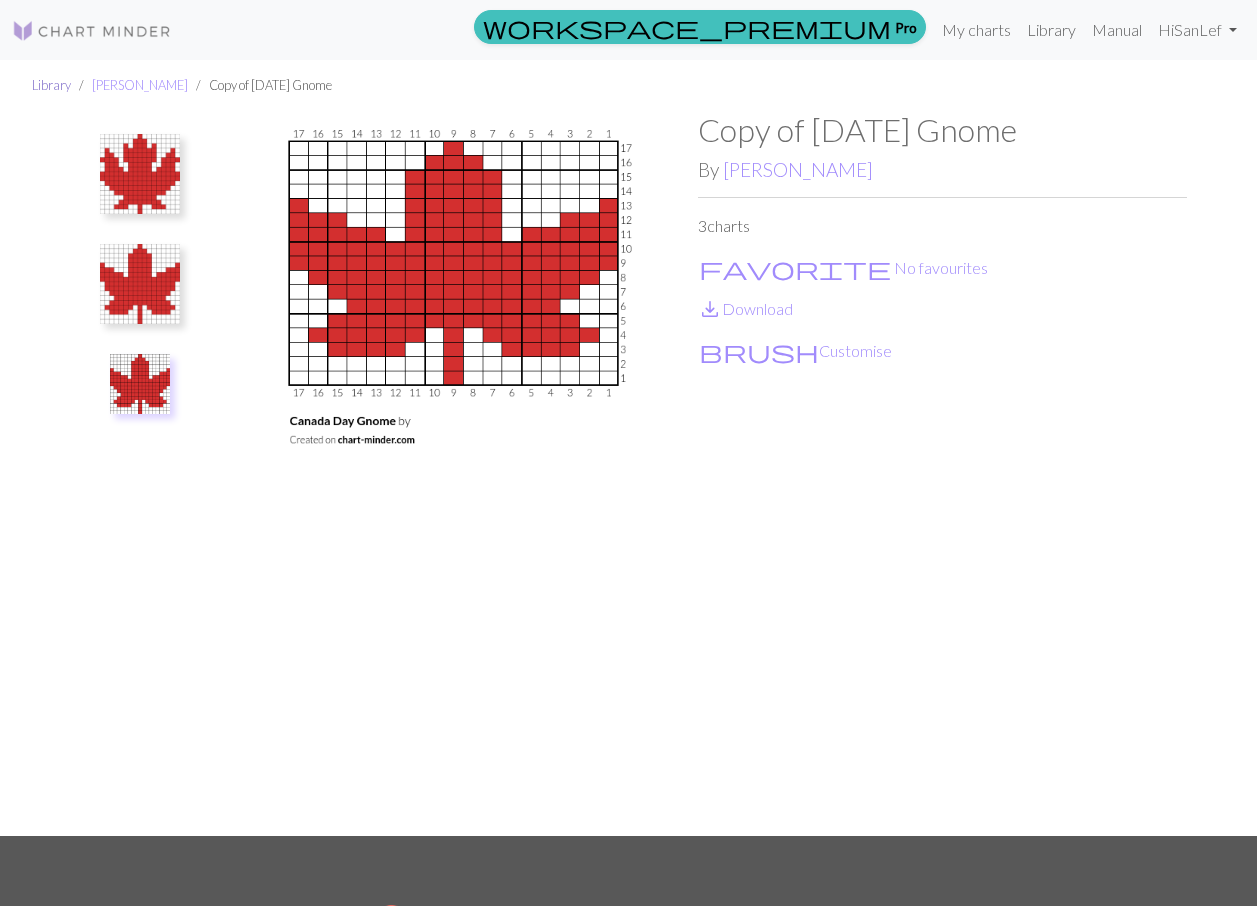 click on "Library" at bounding box center (51, 85) 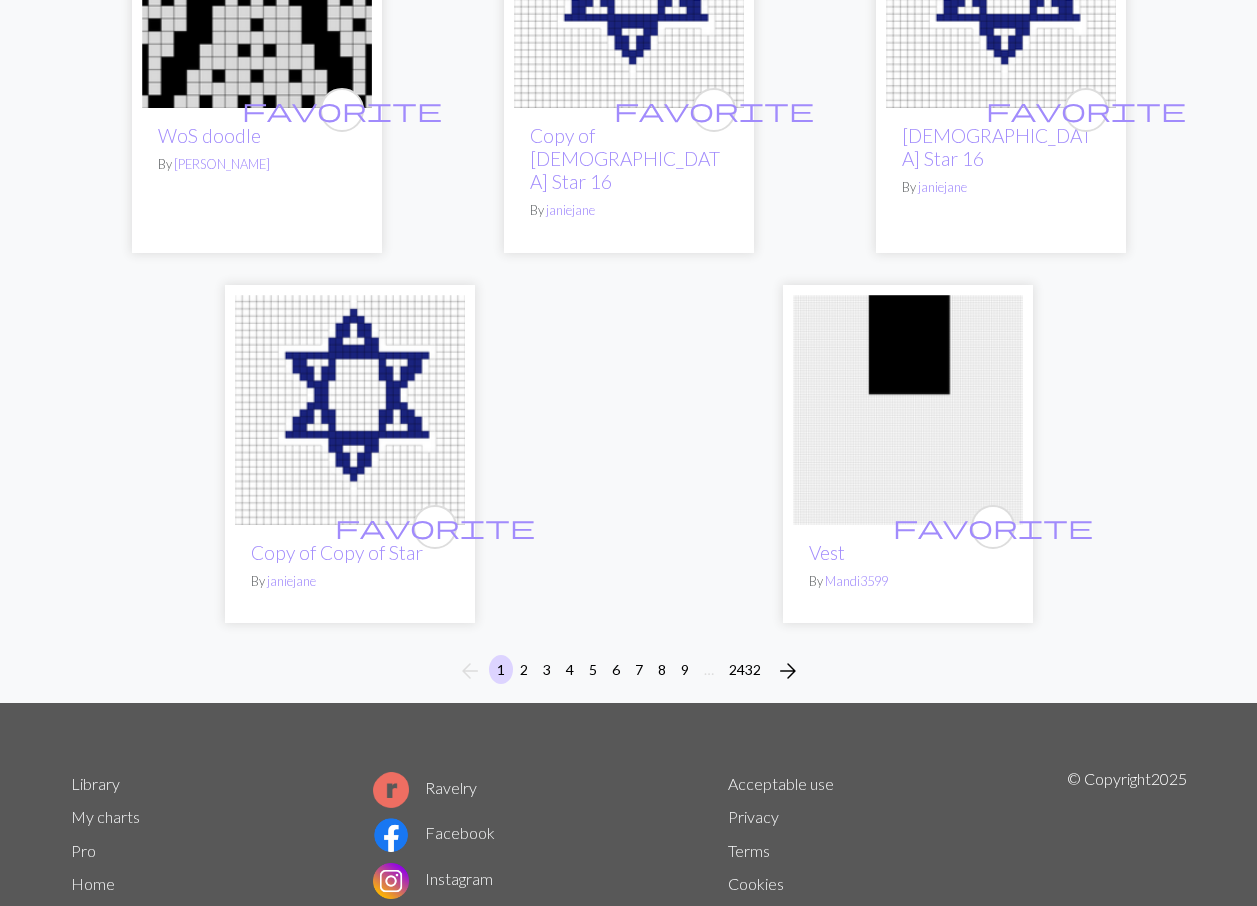 scroll, scrollTop: 6553, scrollLeft: 0, axis: vertical 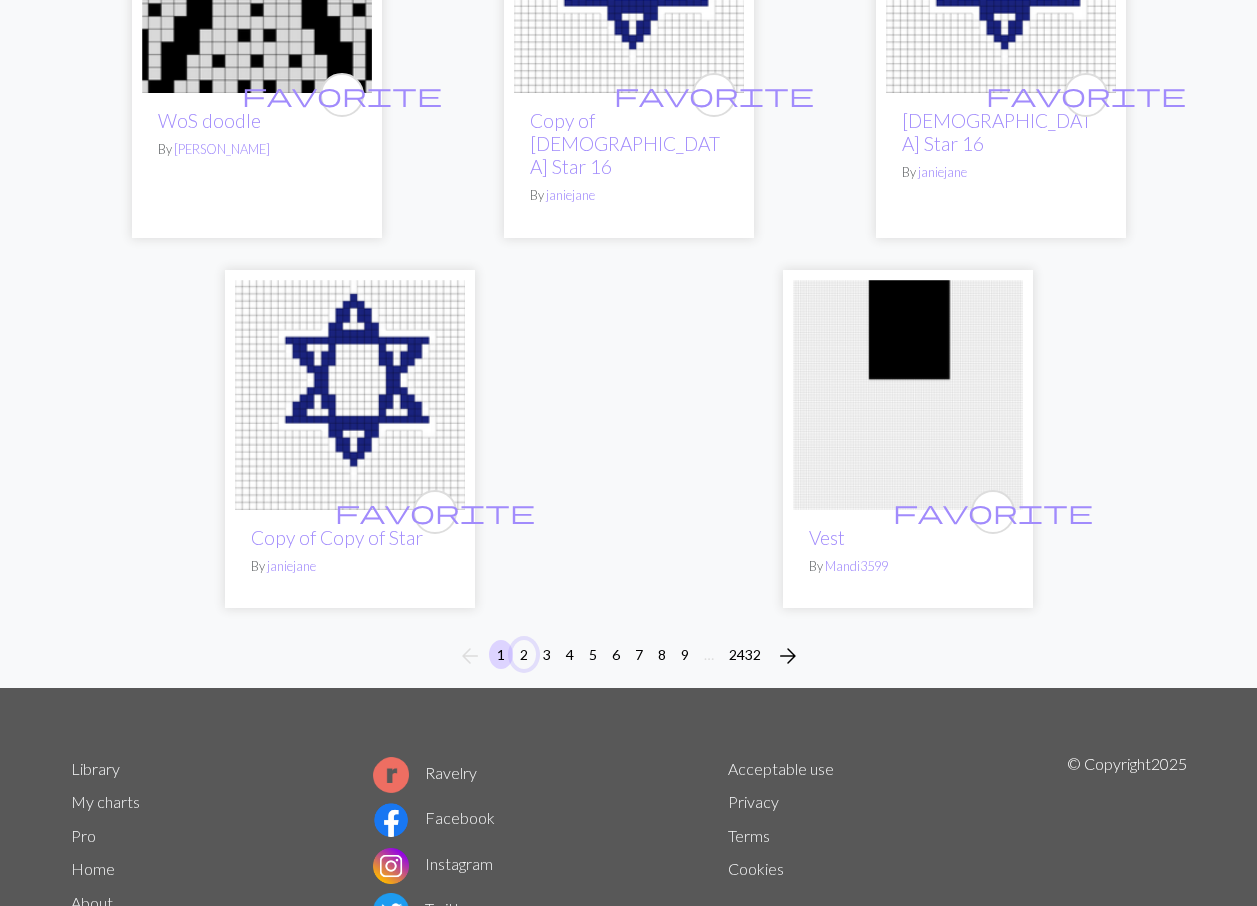 click on "2" at bounding box center [524, 654] 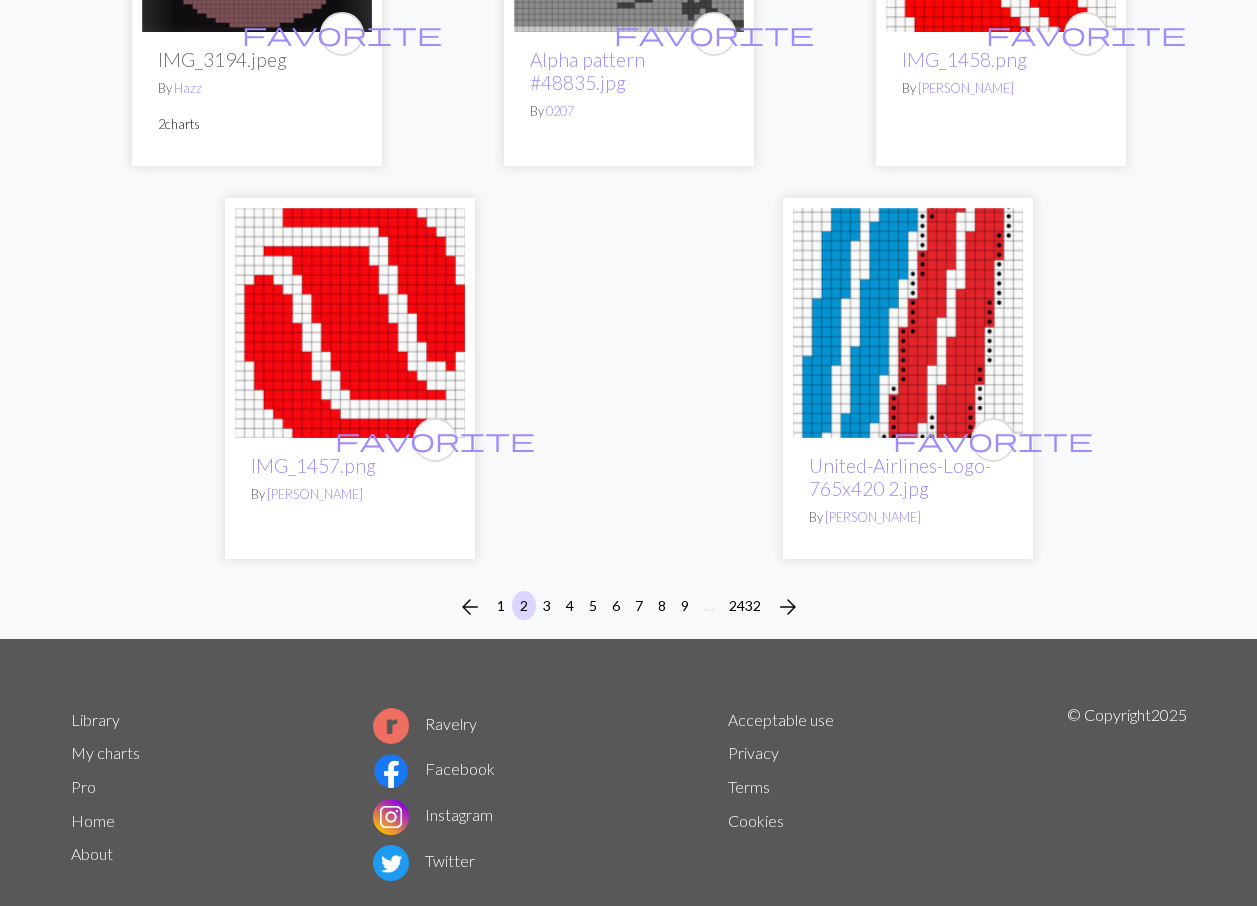scroll, scrollTop: 6577, scrollLeft: 0, axis: vertical 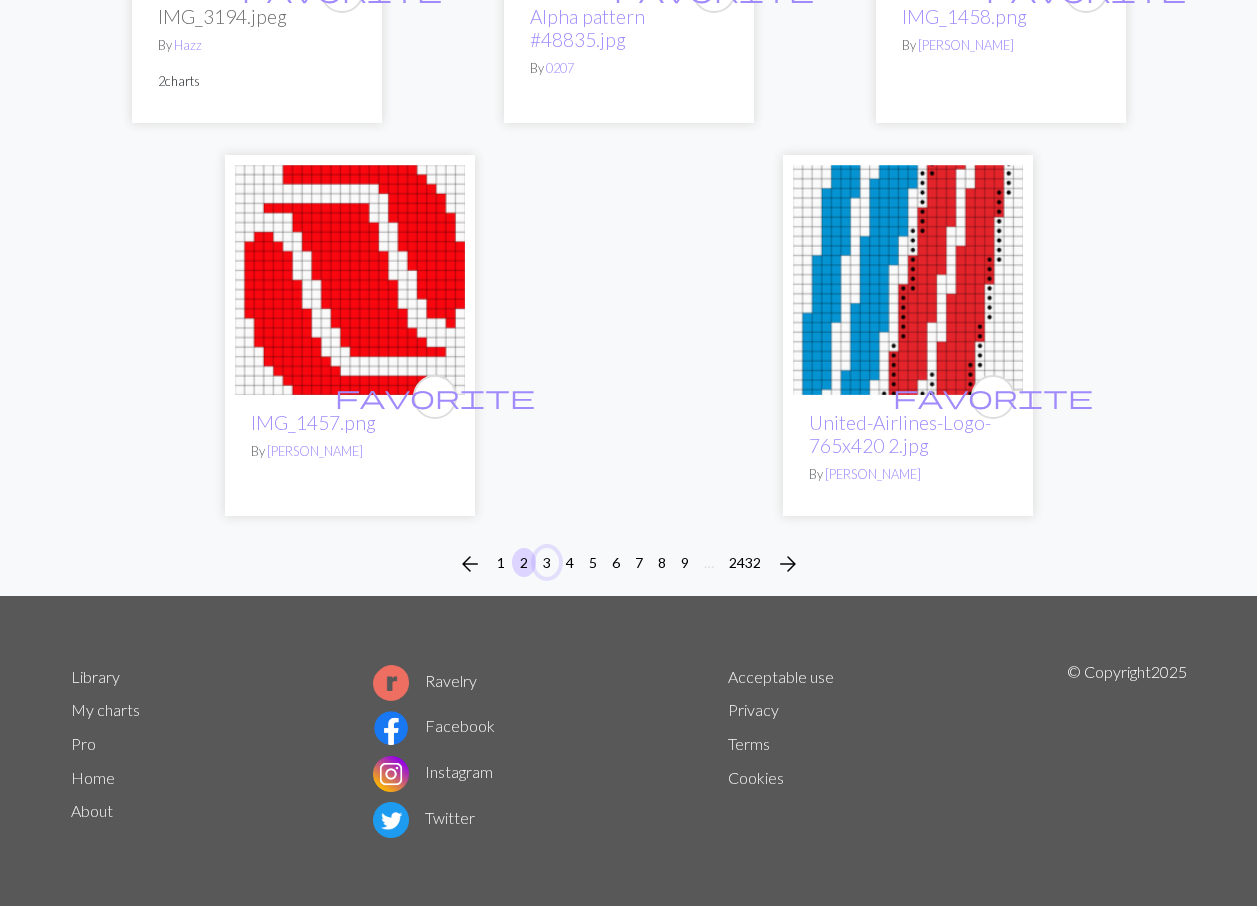 click on "3" at bounding box center (547, 562) 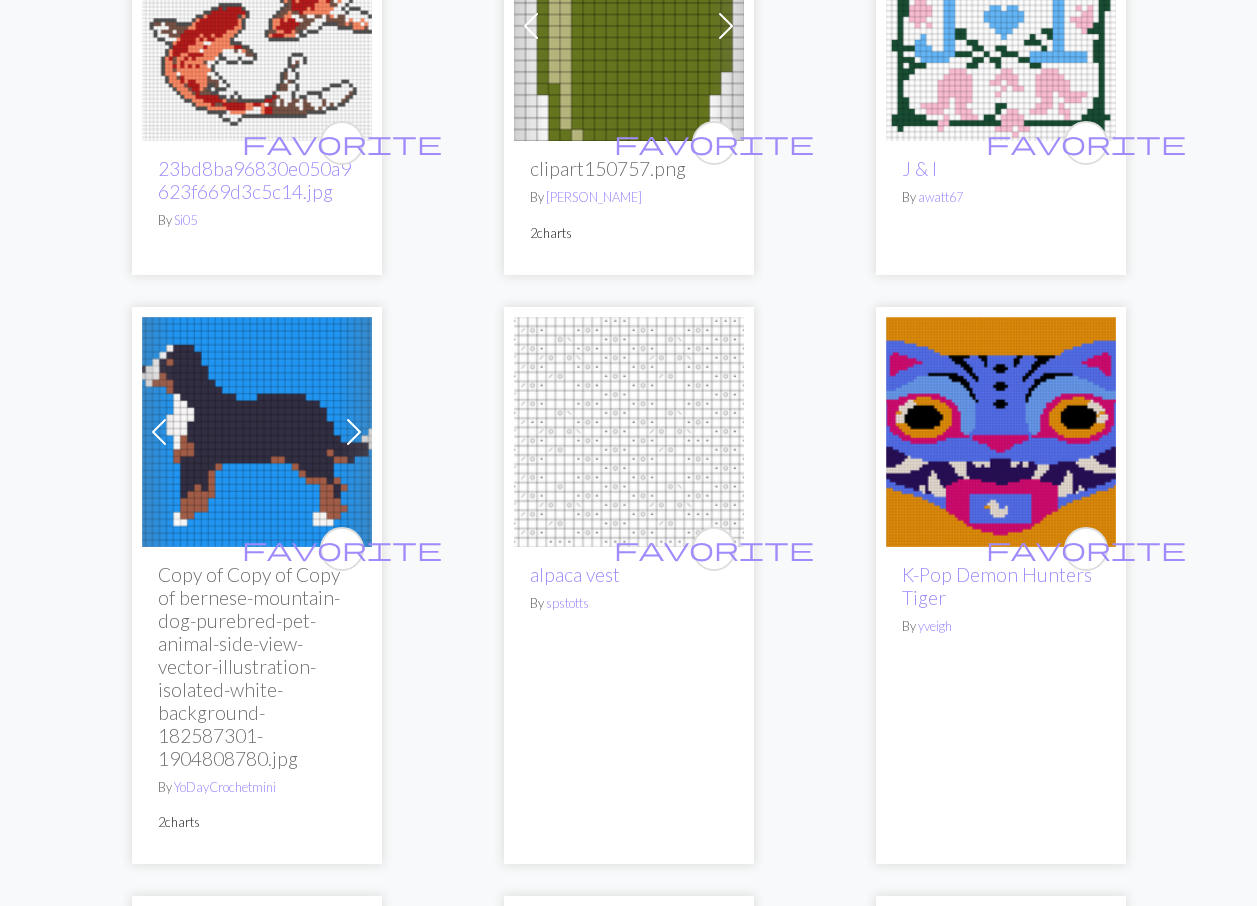scroll, scrollTop: 4200, scrollLeft: 0, axis: vertical 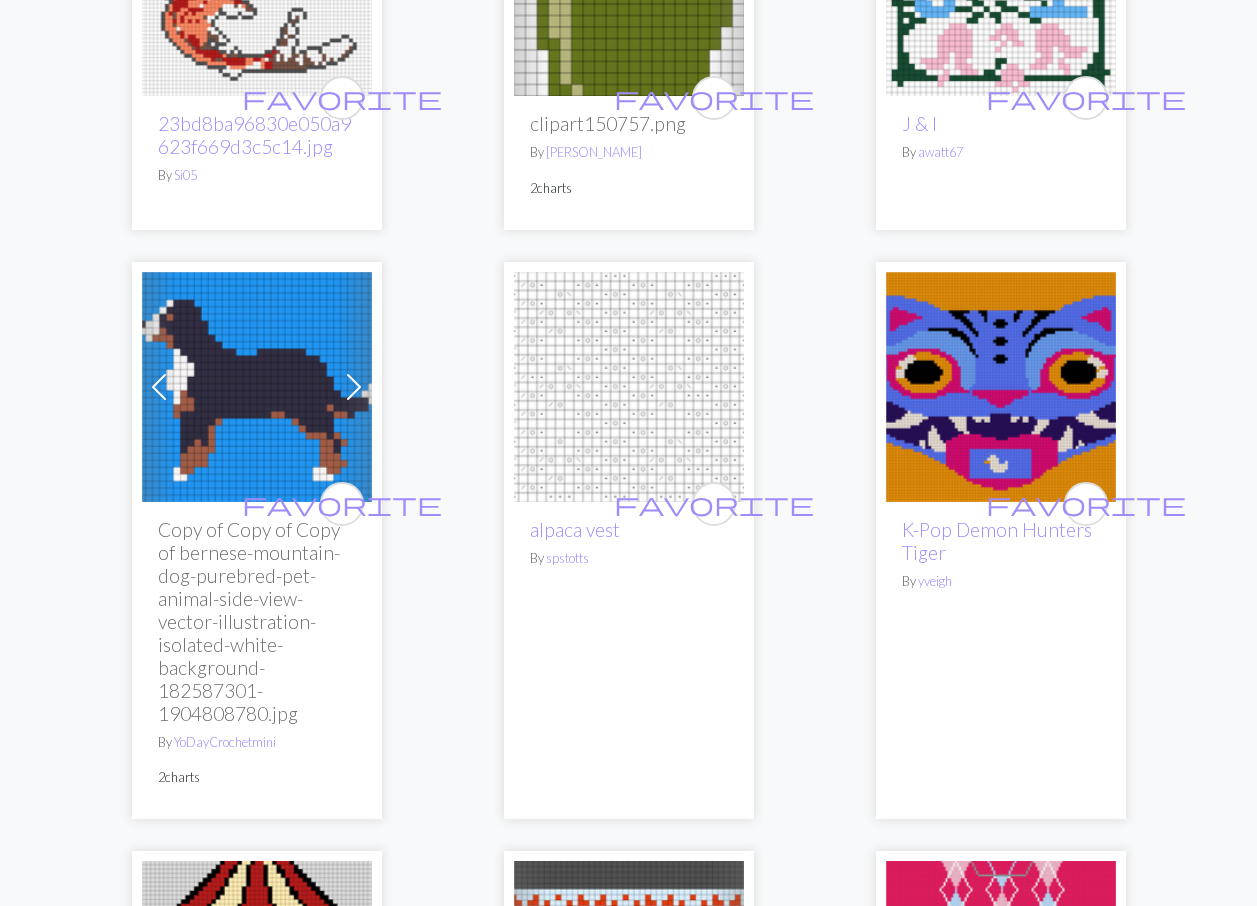 click at bounding box center (629, 387) 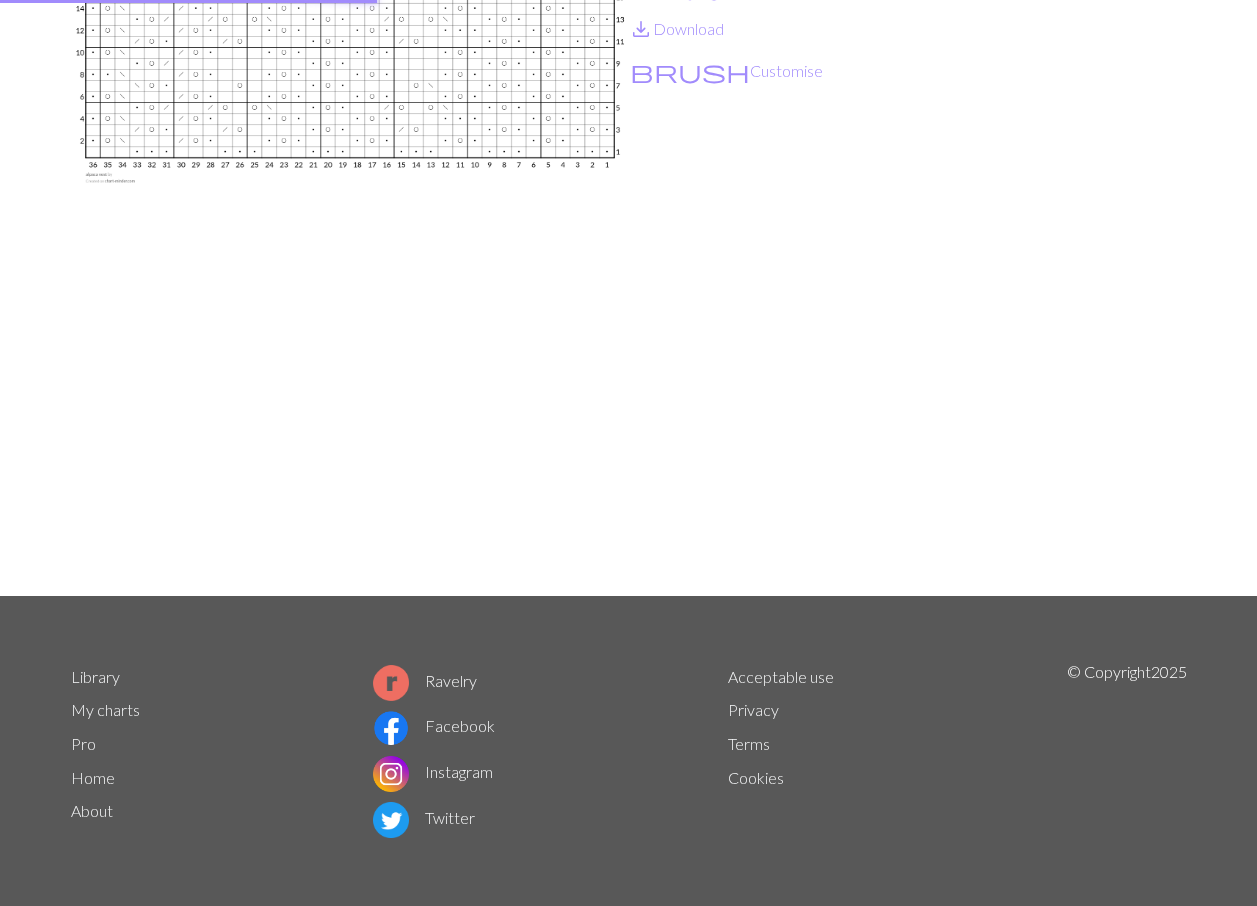 scroll, scrollTop: 0, scrollLeft: 0, axis: both 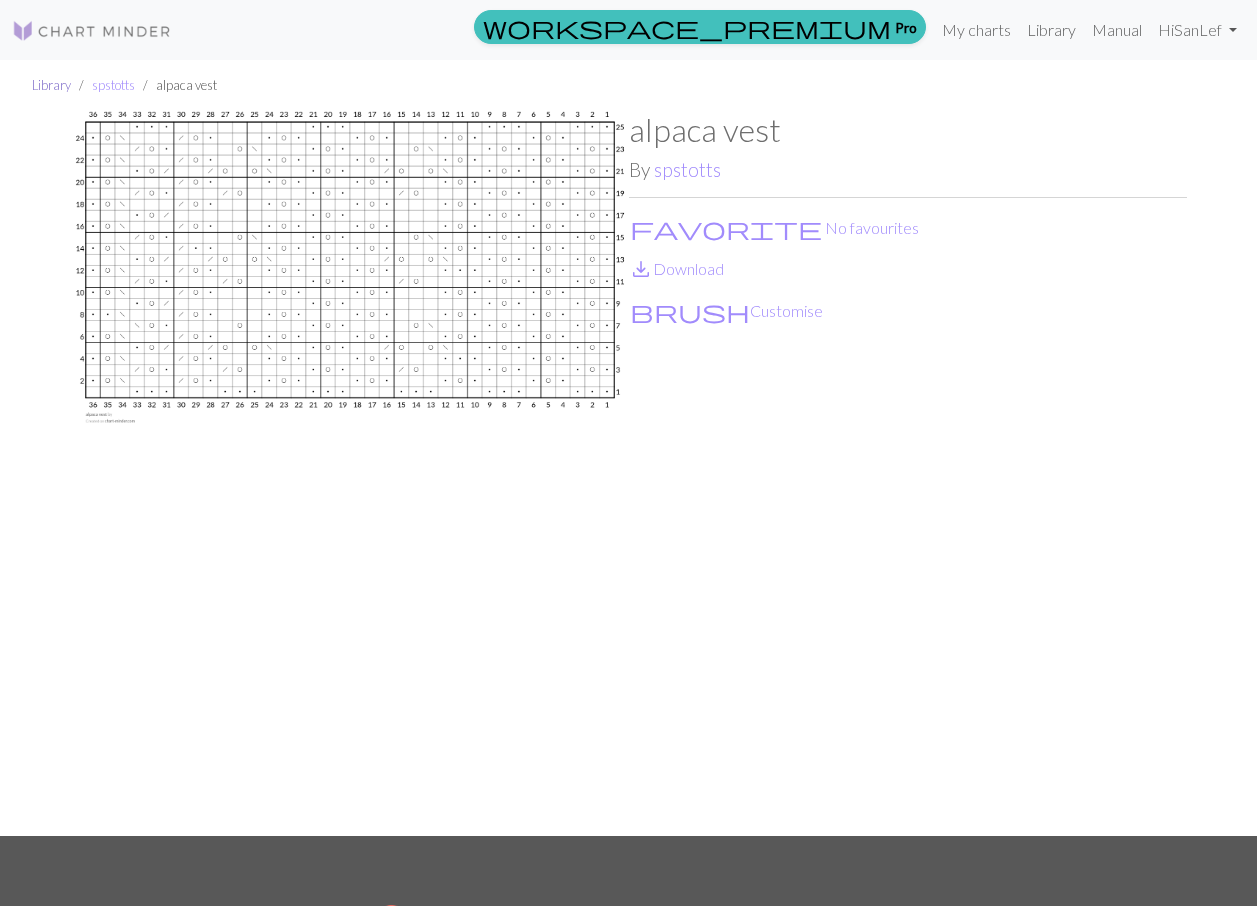 click on "Library" at bounding box center (51, 85) 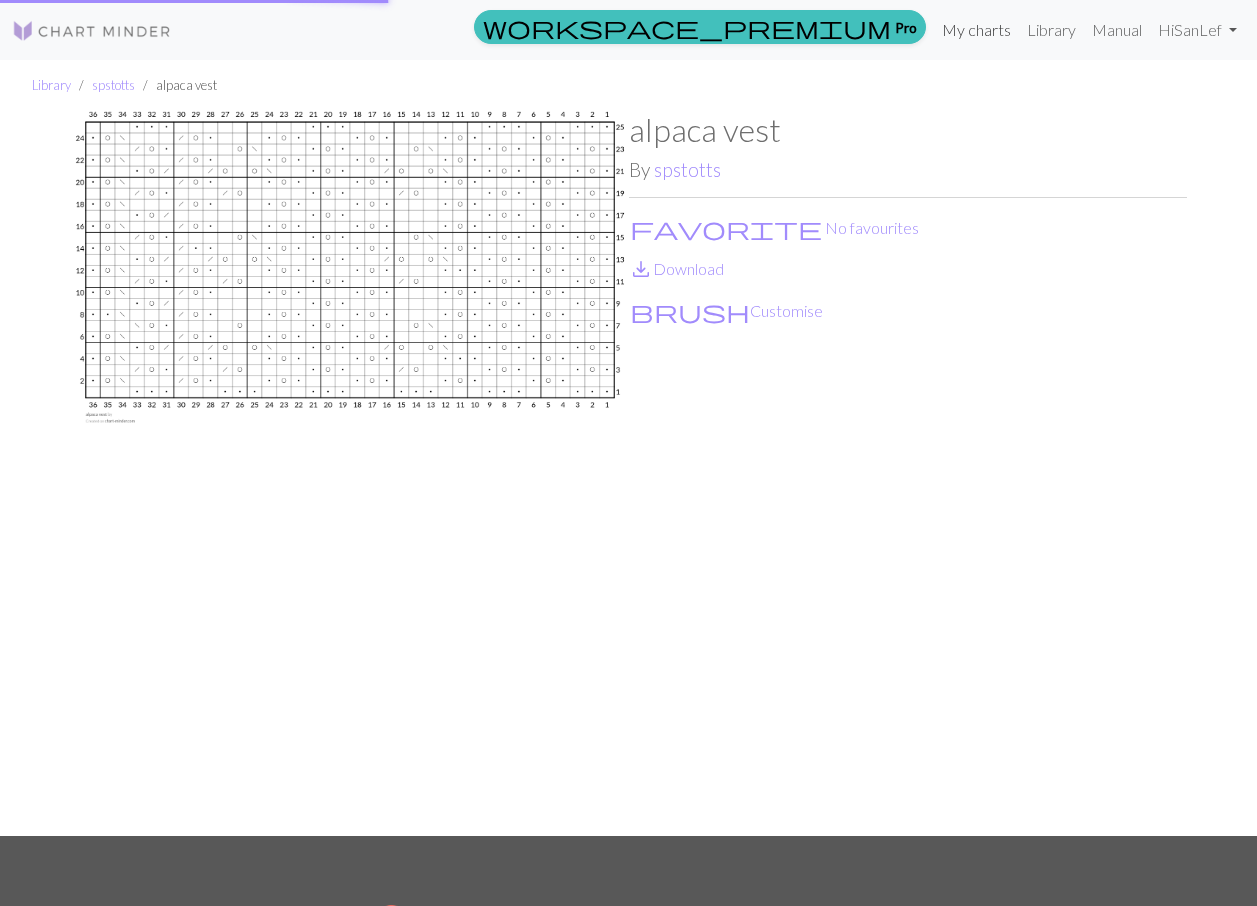 click on "My charts" at bounding box center (976, 30) 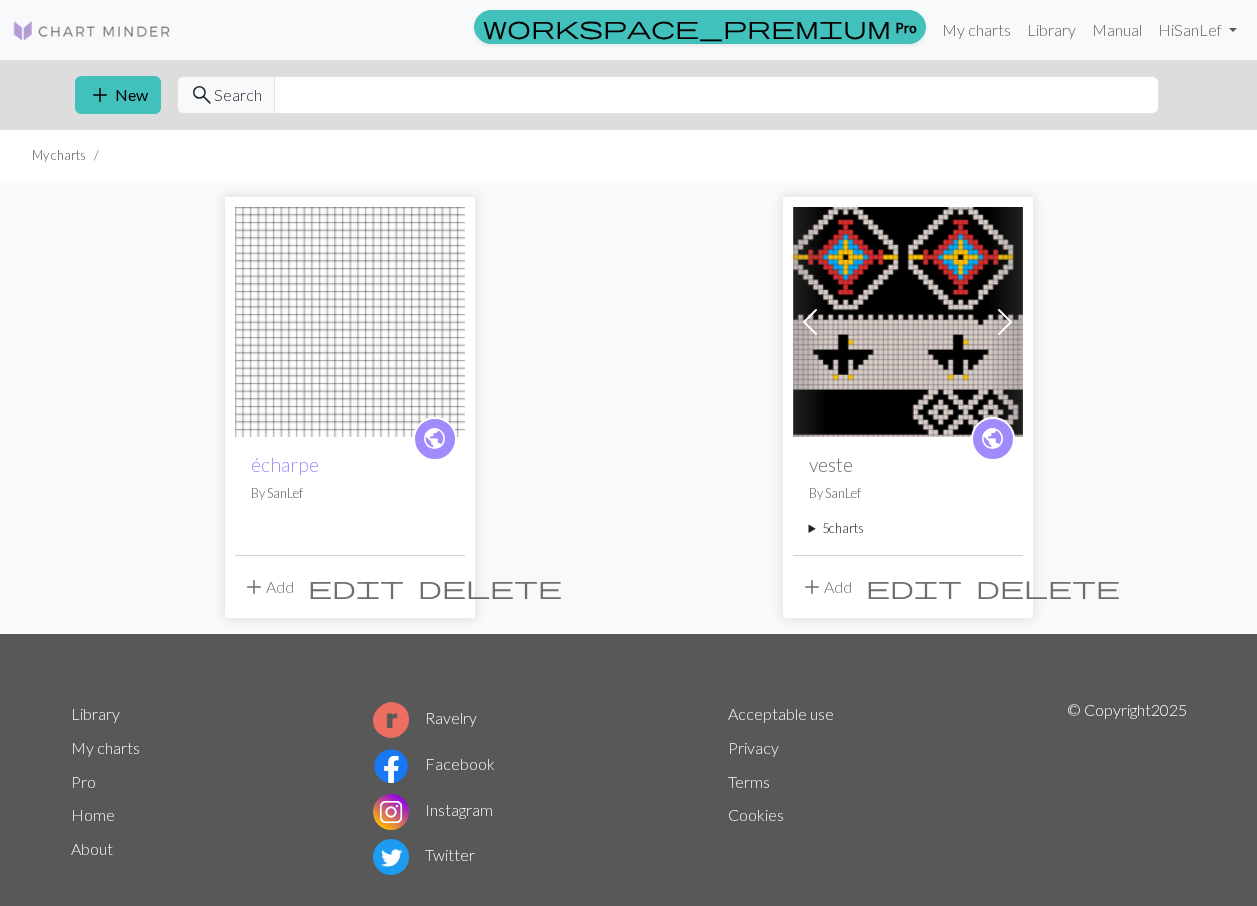 click on "5  charts" at bounding box center [908, 528] 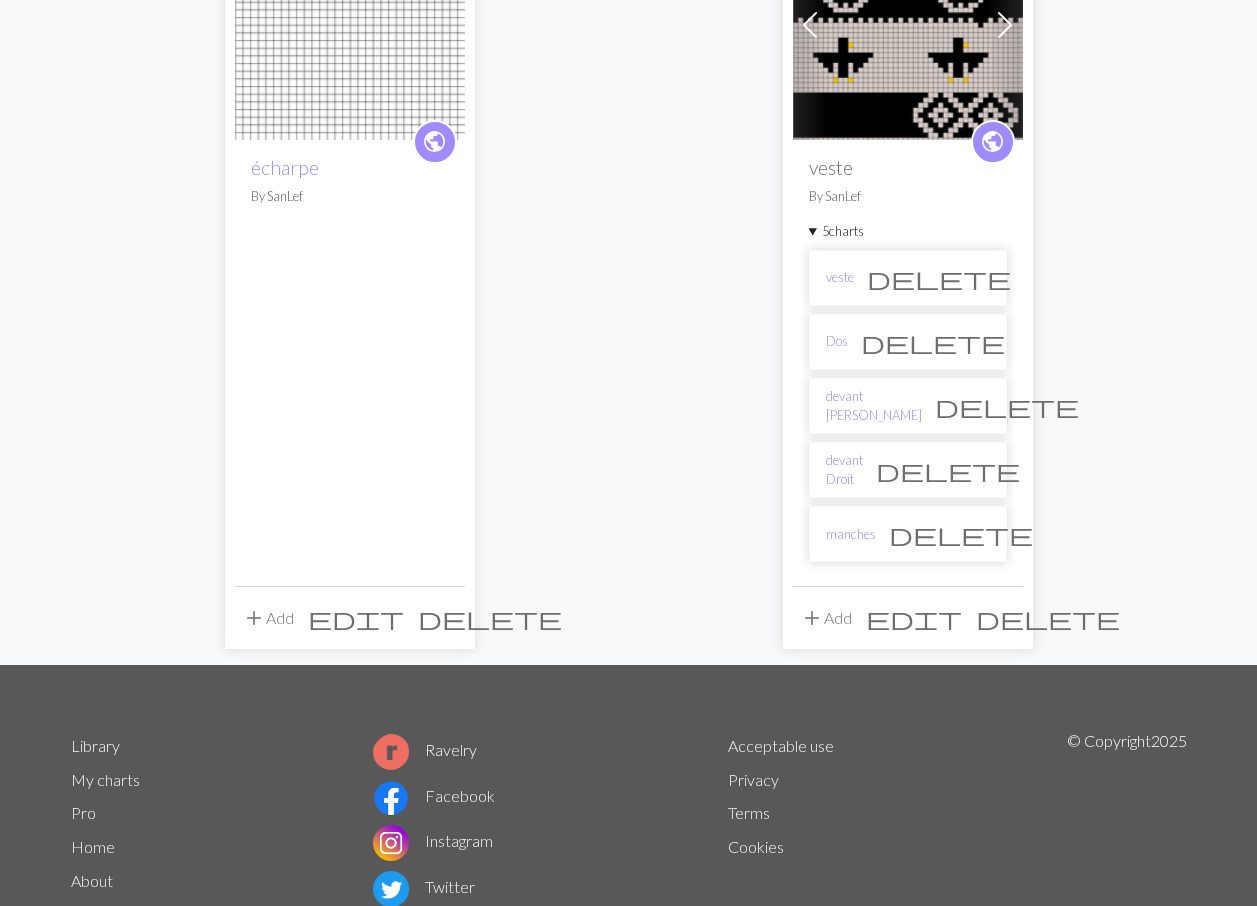 scroll, scrollTop: 300, scrollLeft: 0, axis: vertical 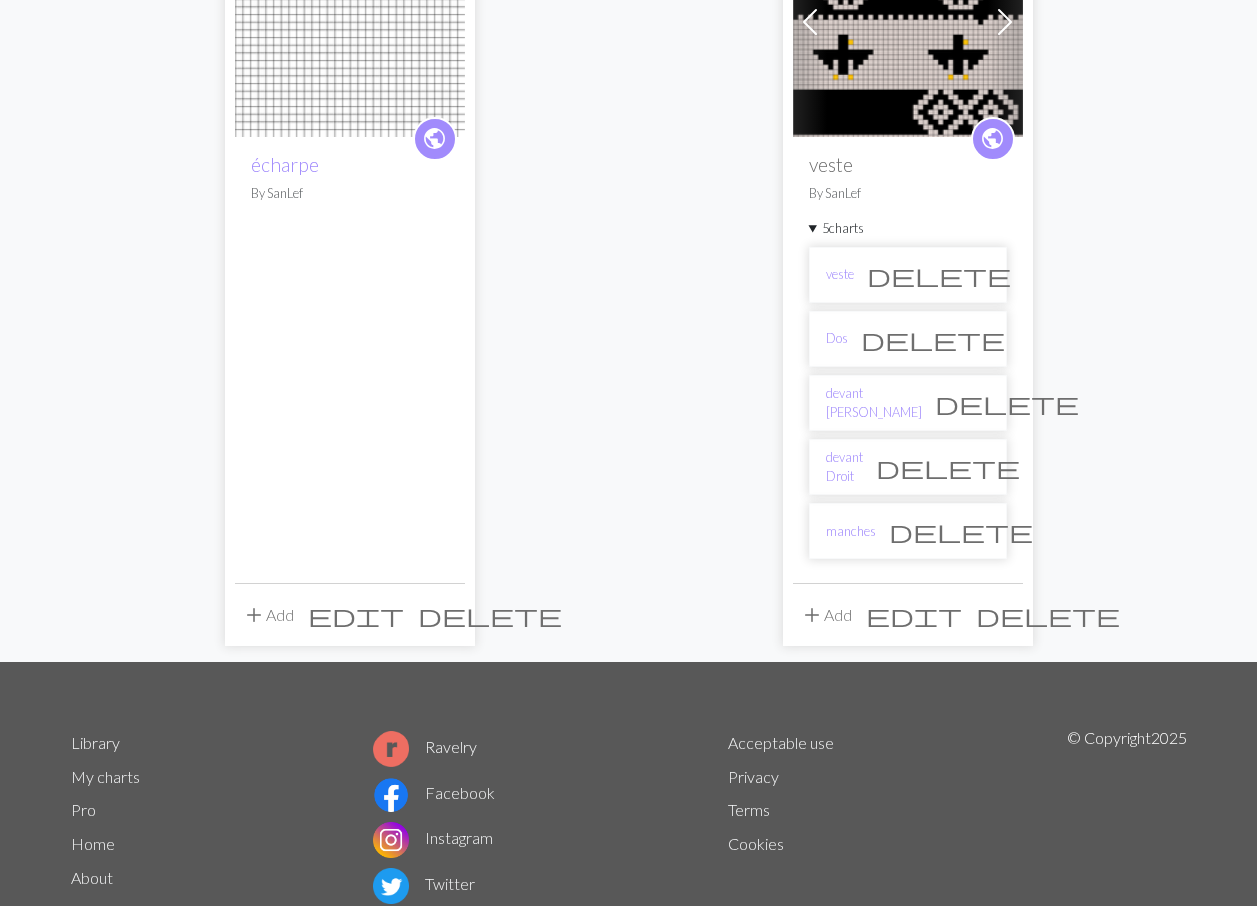click on "delete" at bounding box center [961, 531] 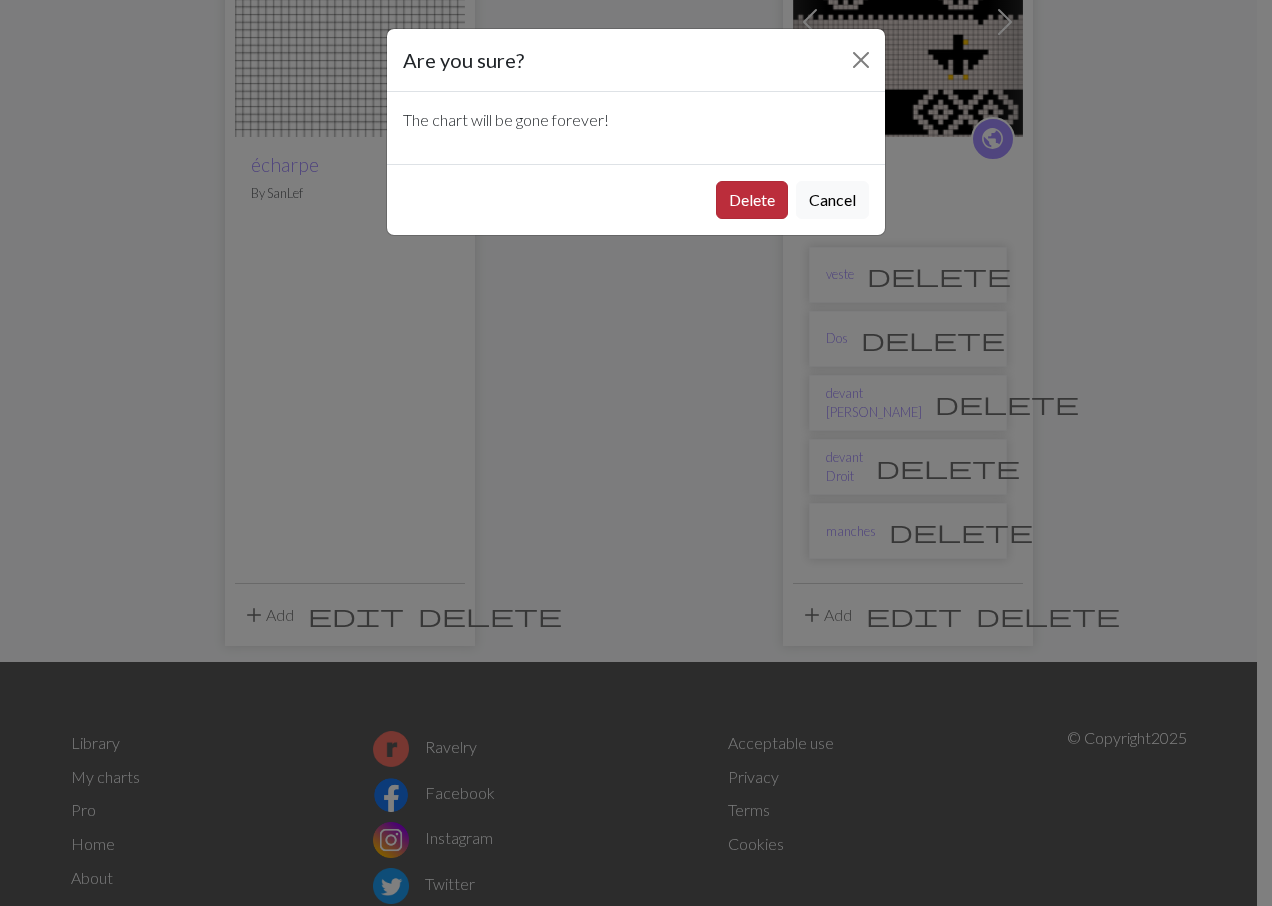 click on "Delete" at bounding box center [752, 200] 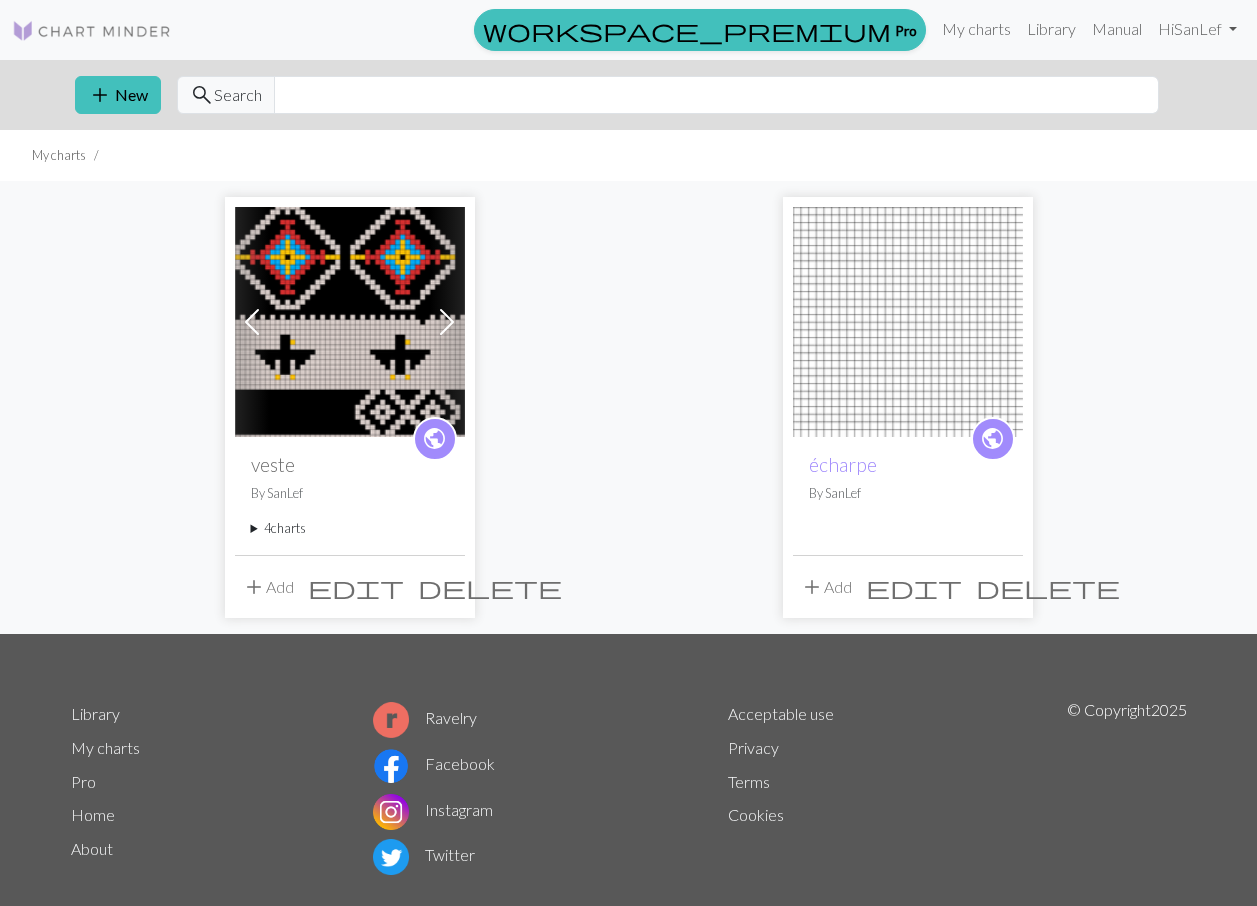 scroll, scrollTop: 38, scrollLeft: 0, axis: vertical 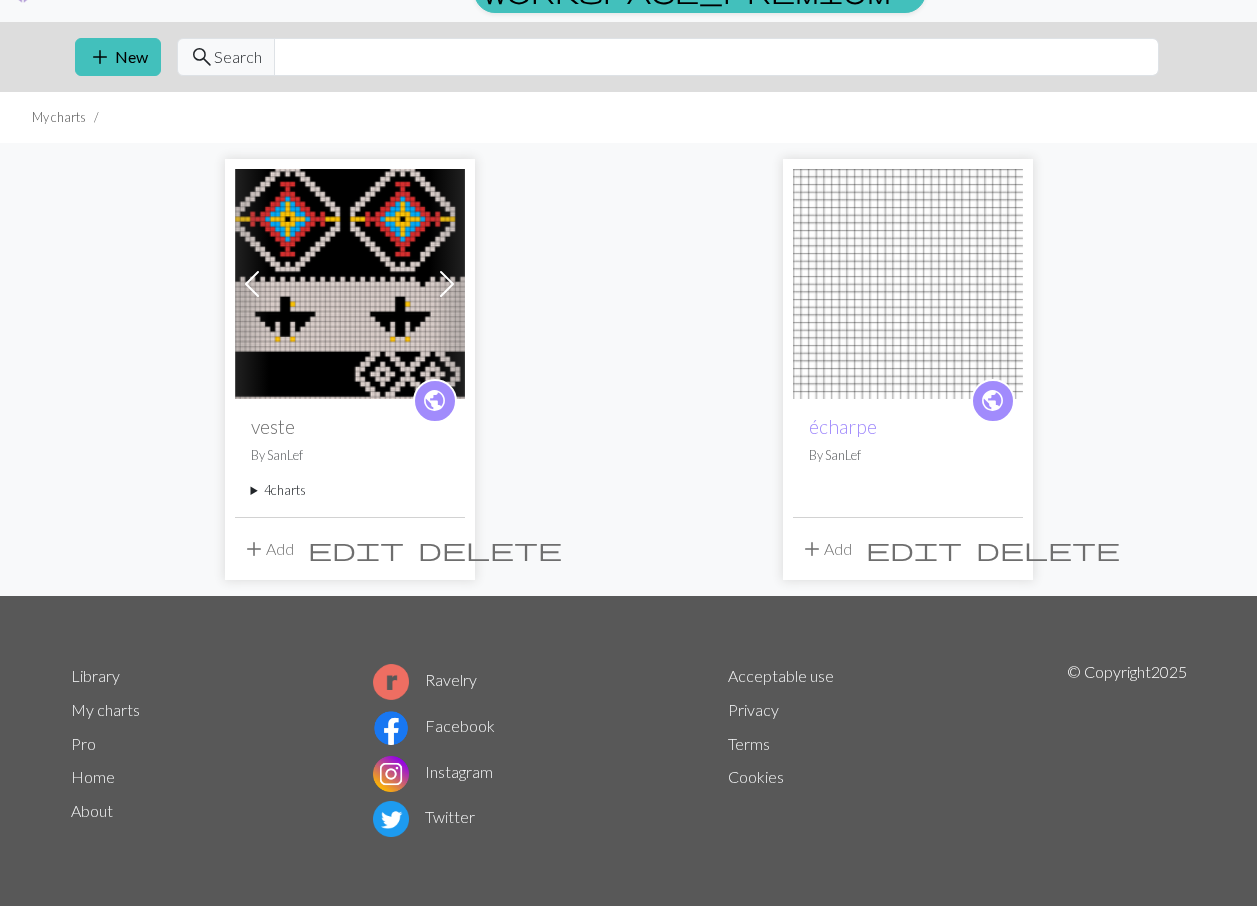 click on "4  charts" at bounding box center [350, 490] 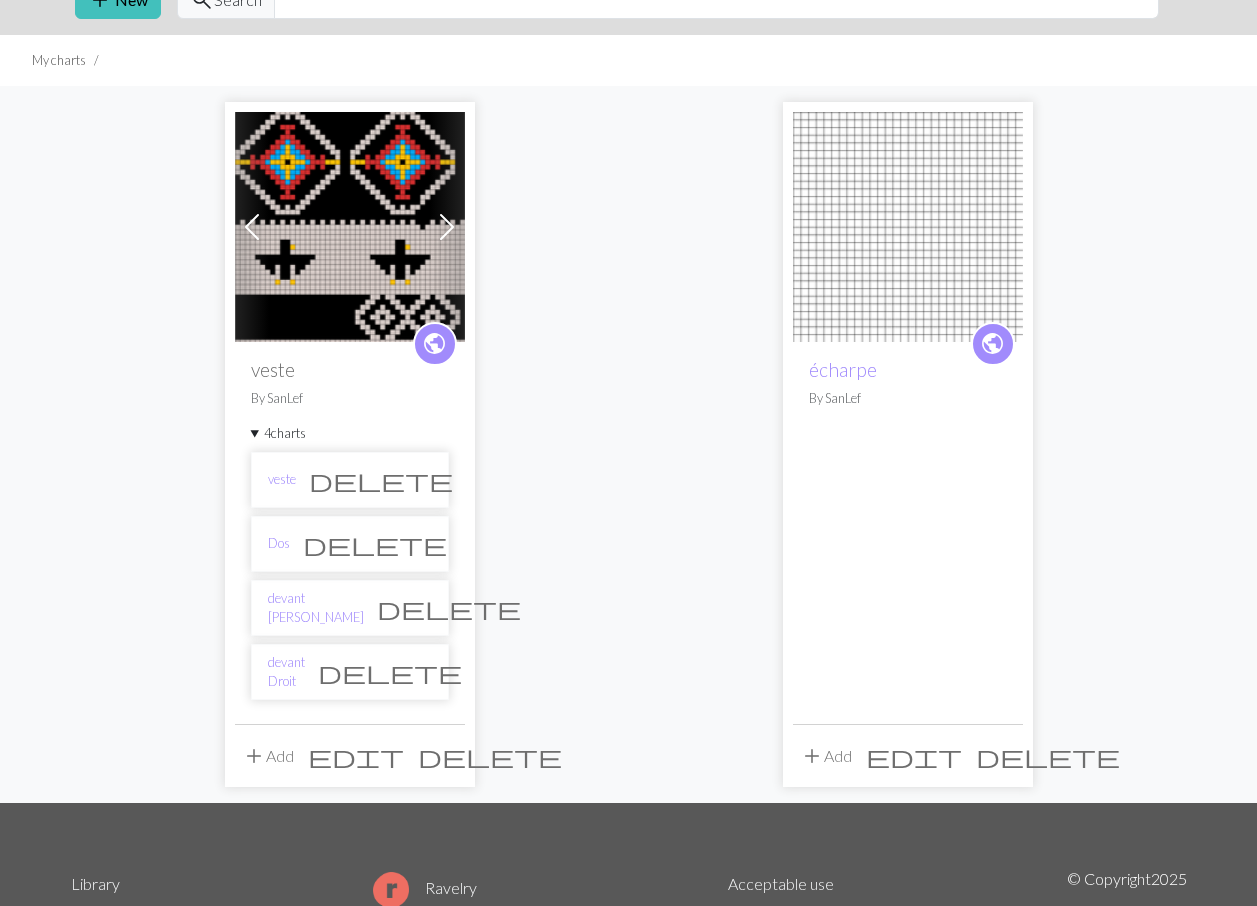 scroll, scrollTop: 238, scrollLeft: 0, axis: vertical 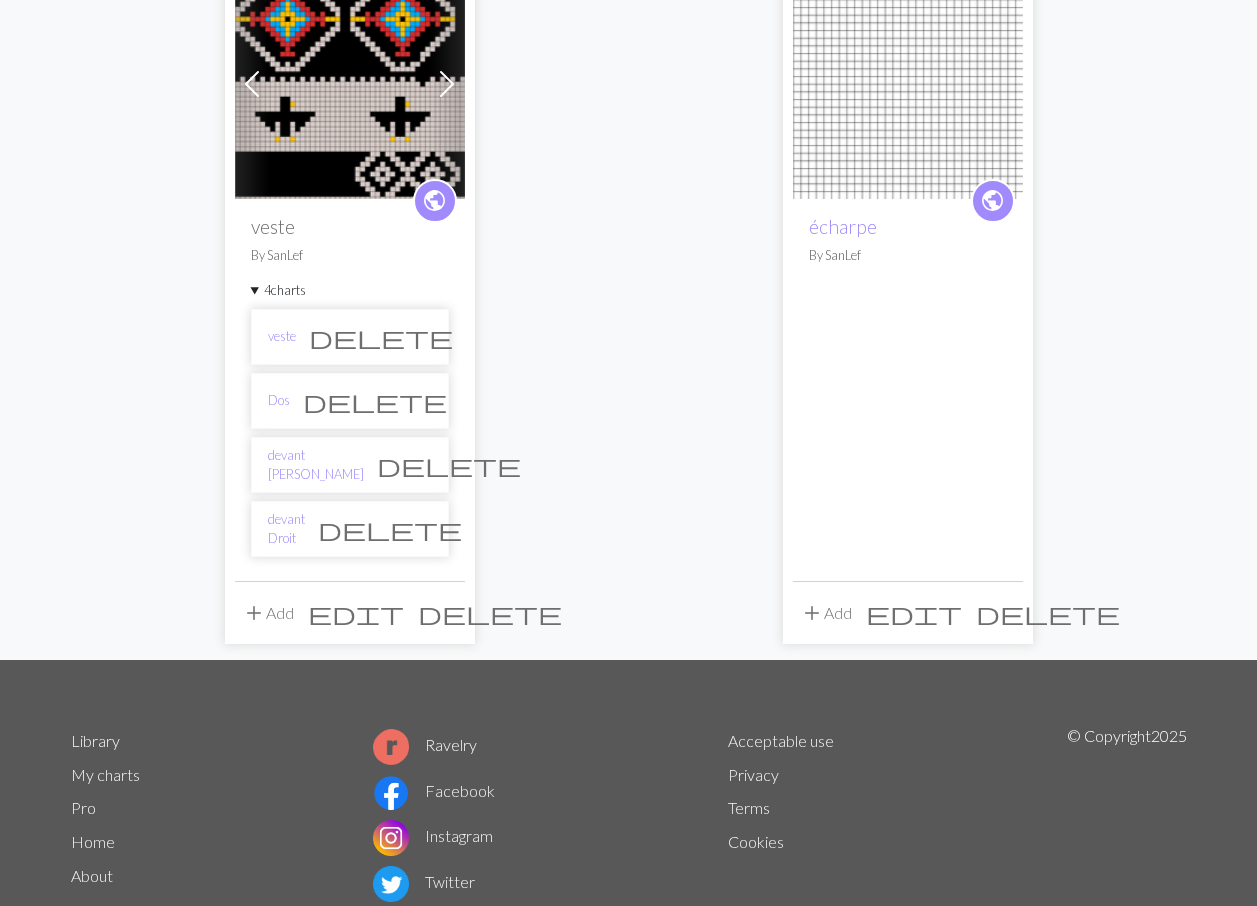 click on "delete" at bounding box center (390, 529) 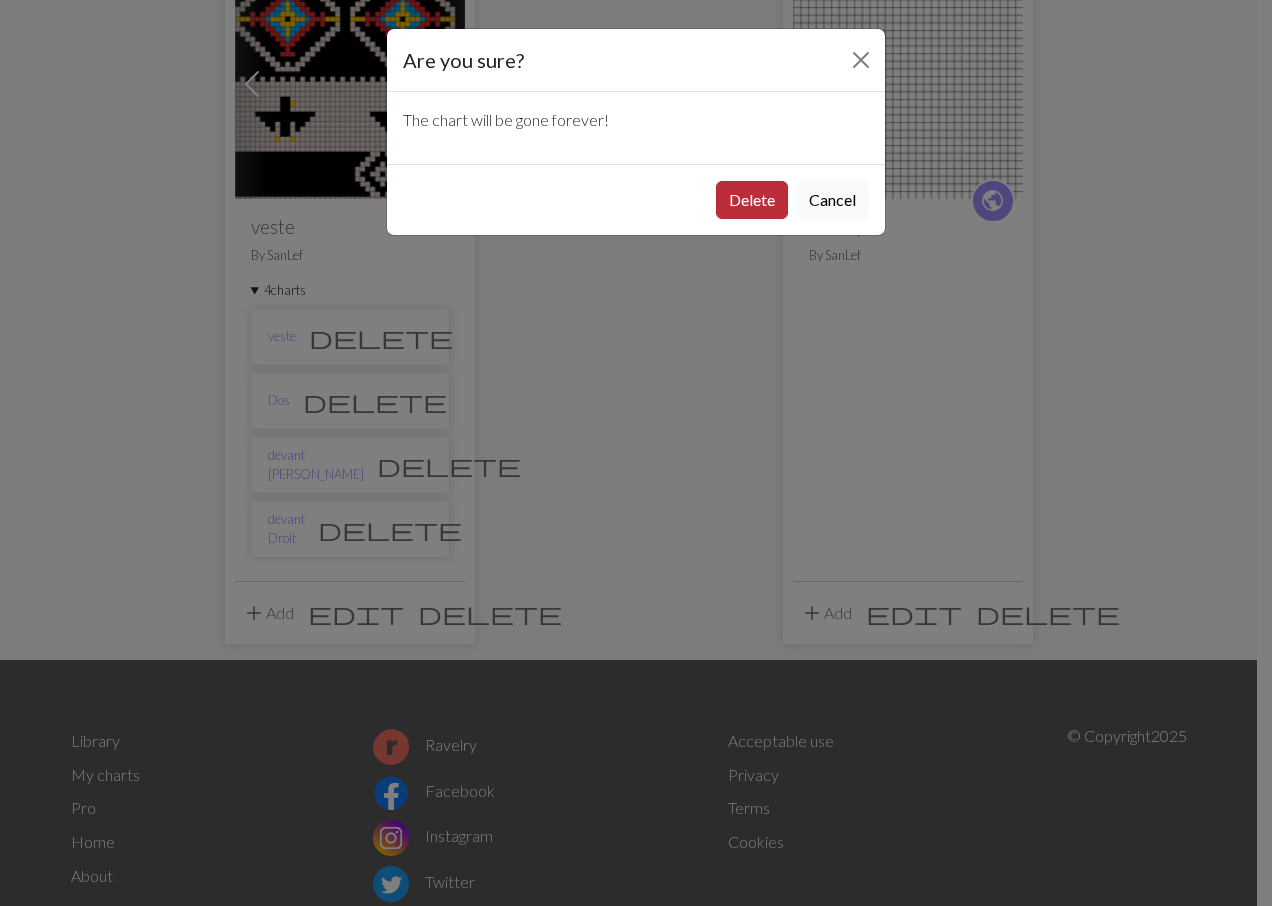 click on "Delete" at bounding box center (752, 200) 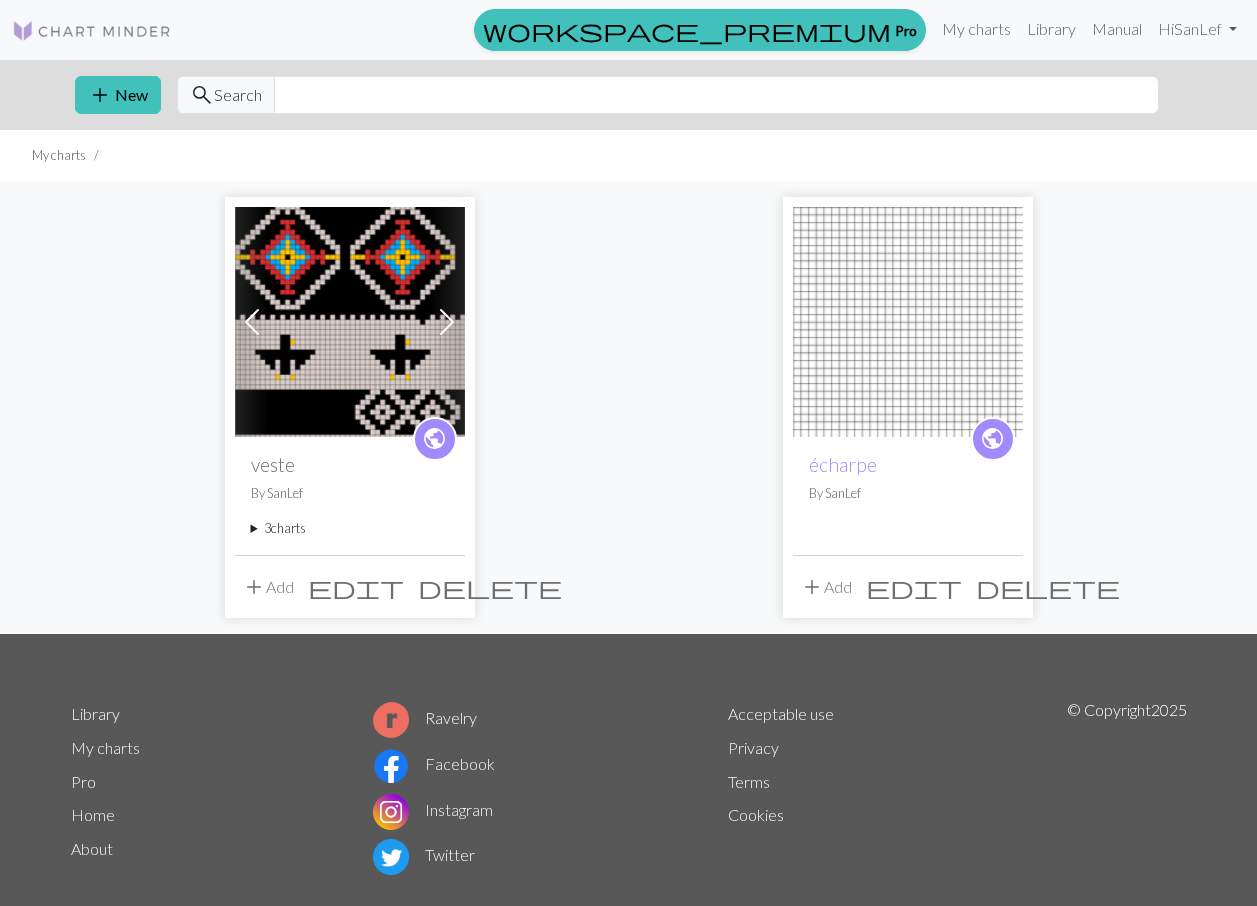 scroll, scrollTop: 38, scrollLeft: 0, axis: vertical 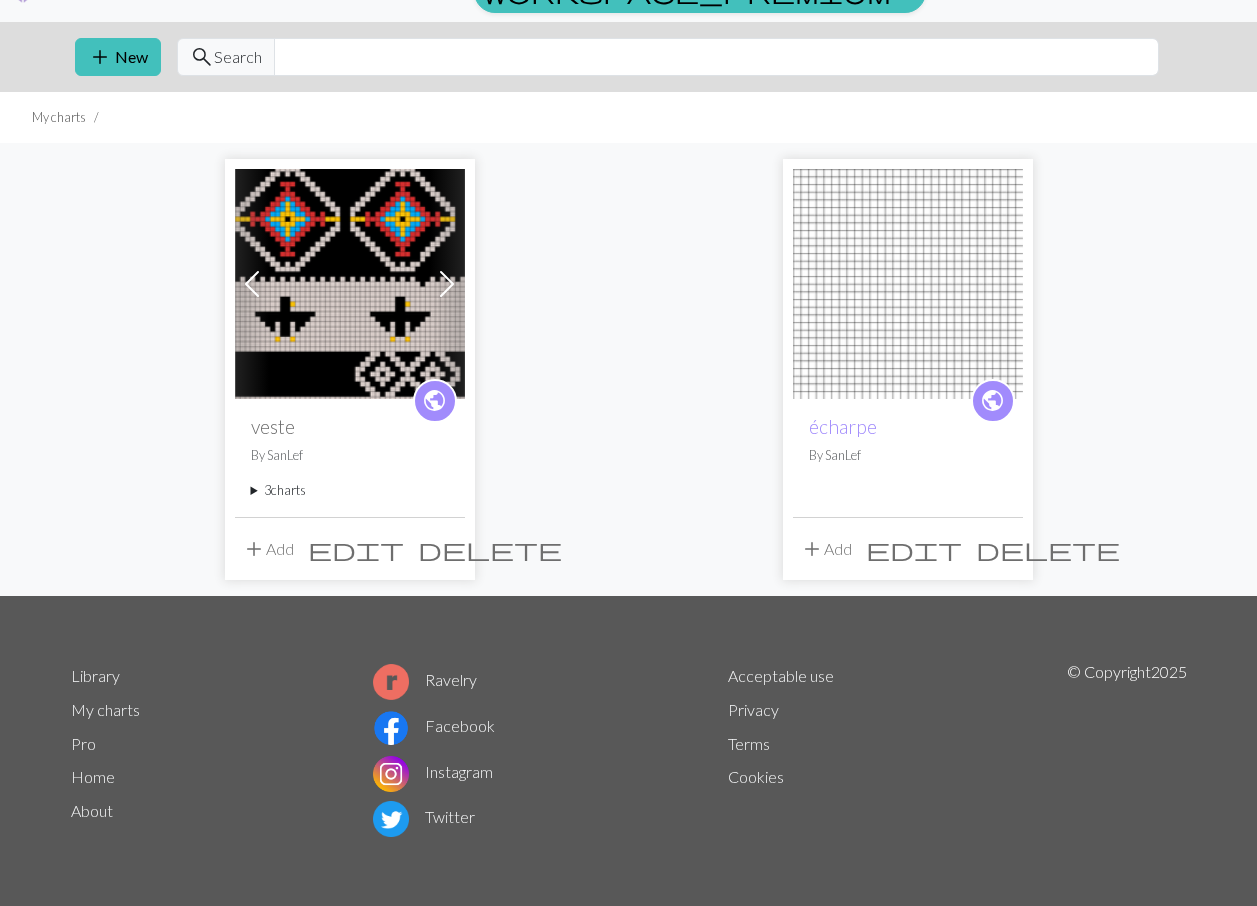 click on "3  charts" at bounding box center [350, 490] 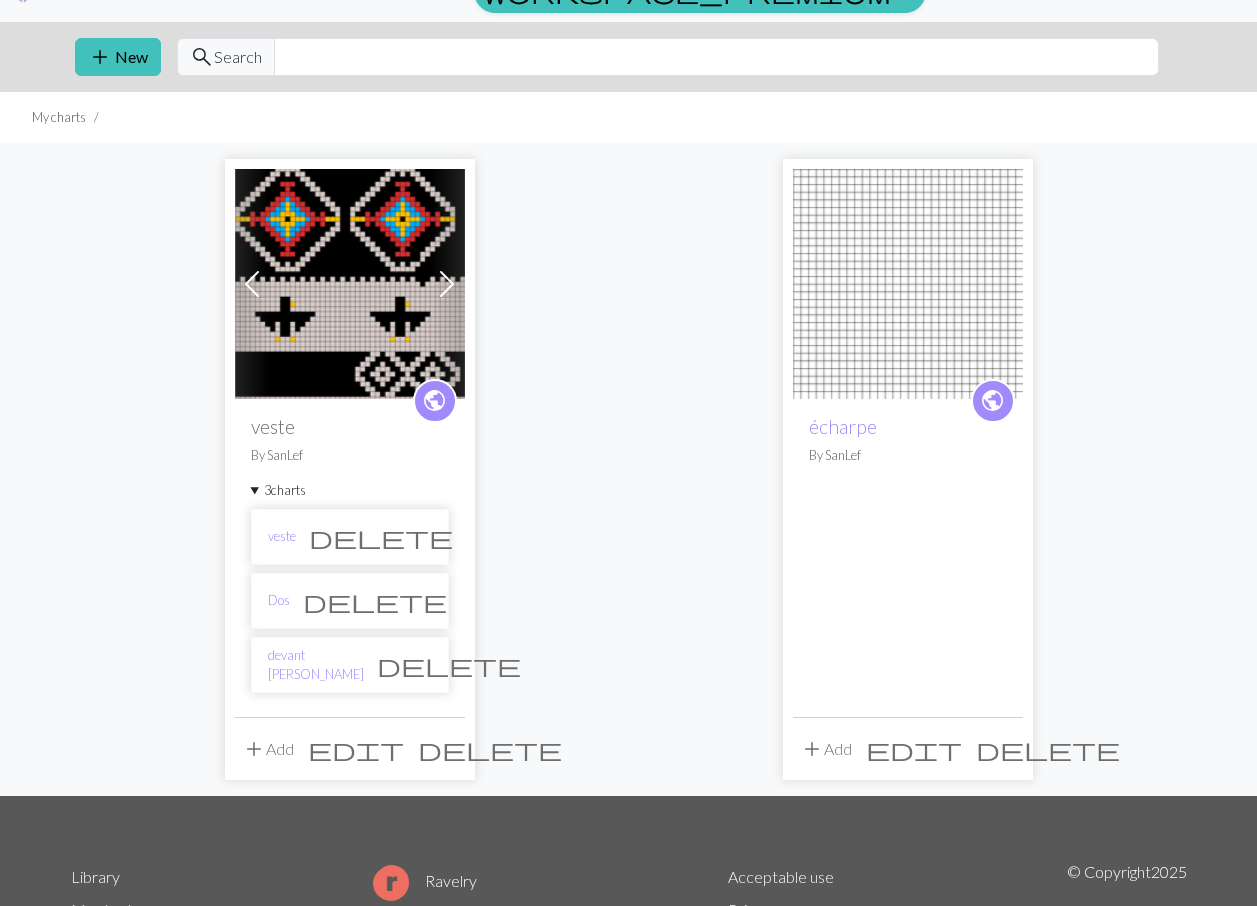 click on "delete" at bounding box center [449, 665] 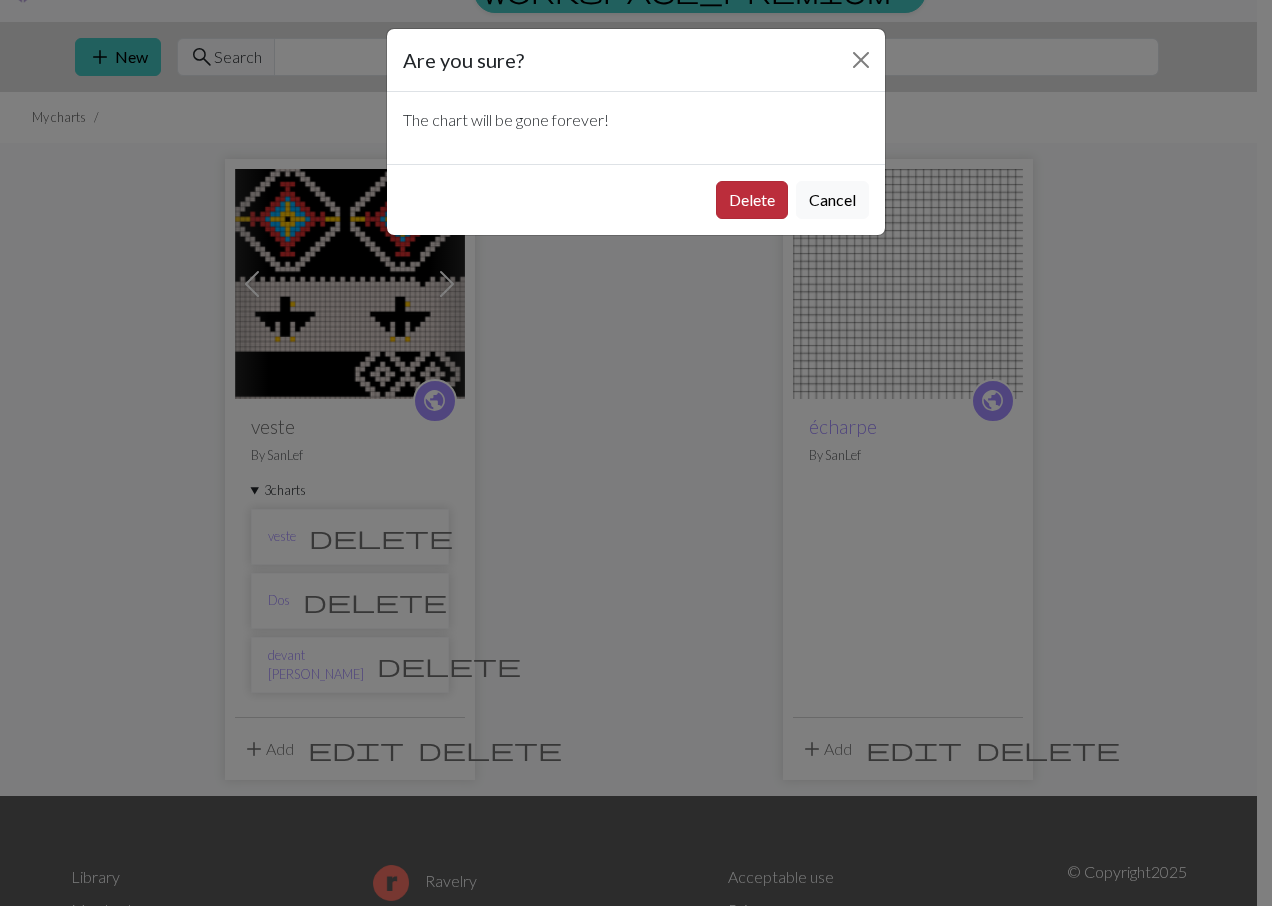 click on "Delete" at bounding box center [752, 200] 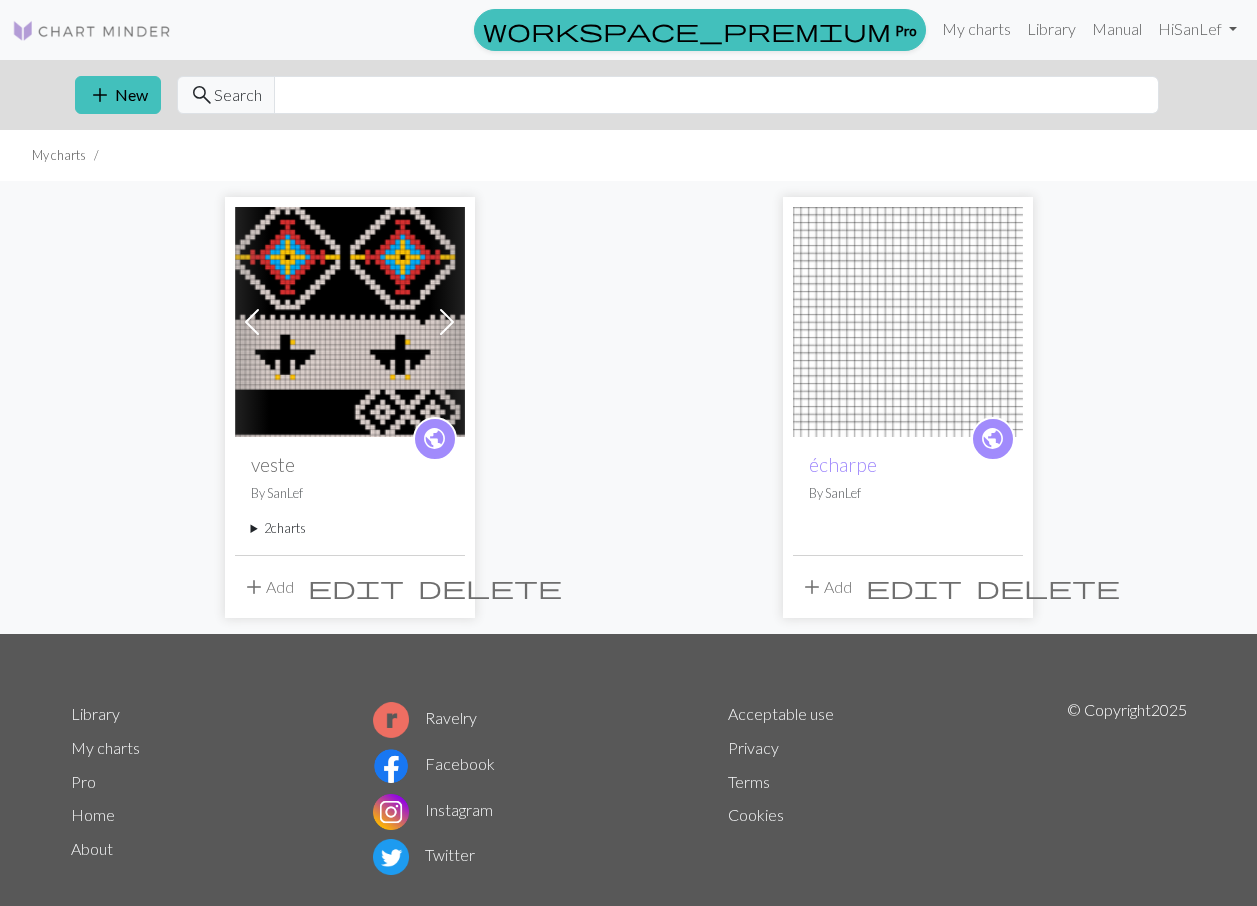 scroll, scrollTop: 38, scrollLeft: 0, axis: vertical 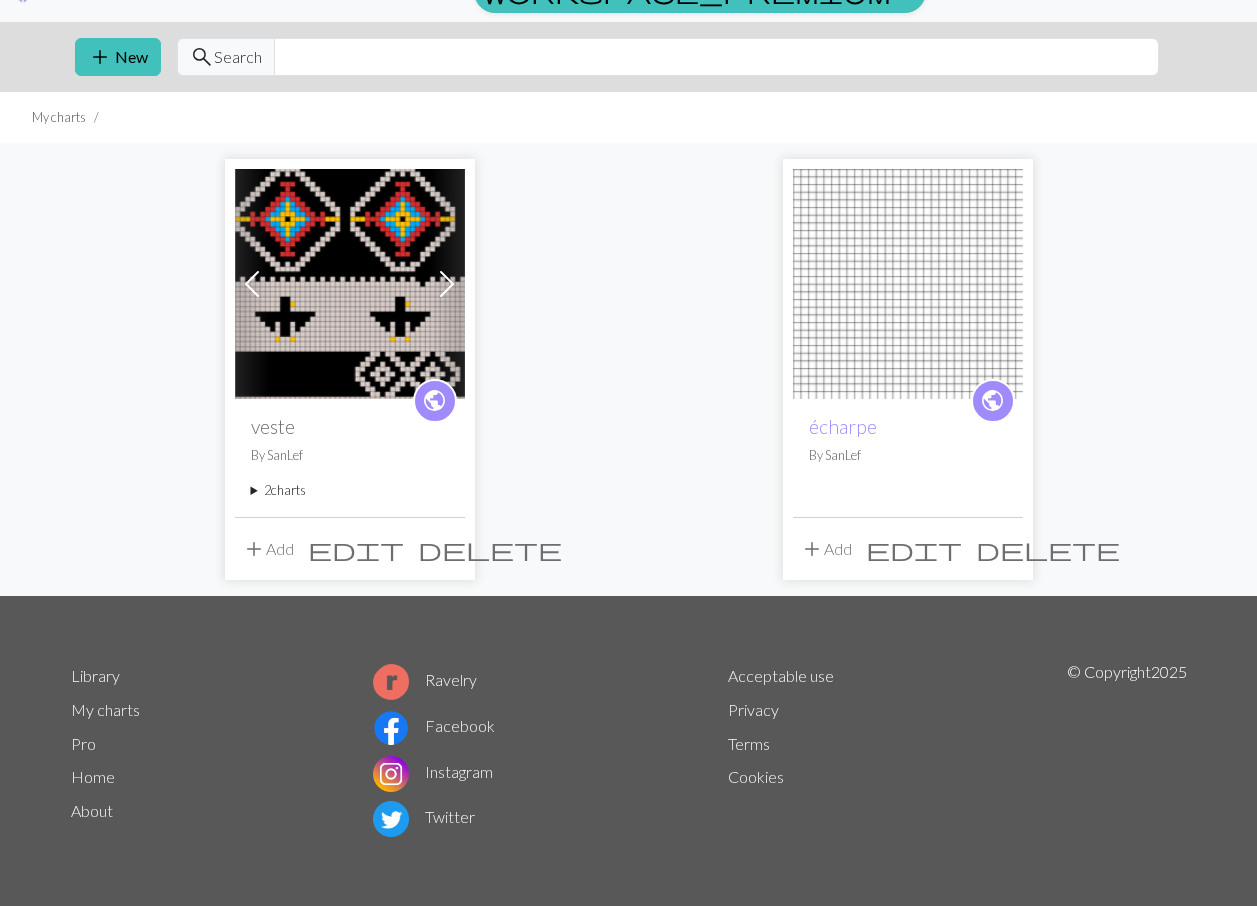 click on "2  charts" at bounding box center [350, 490] 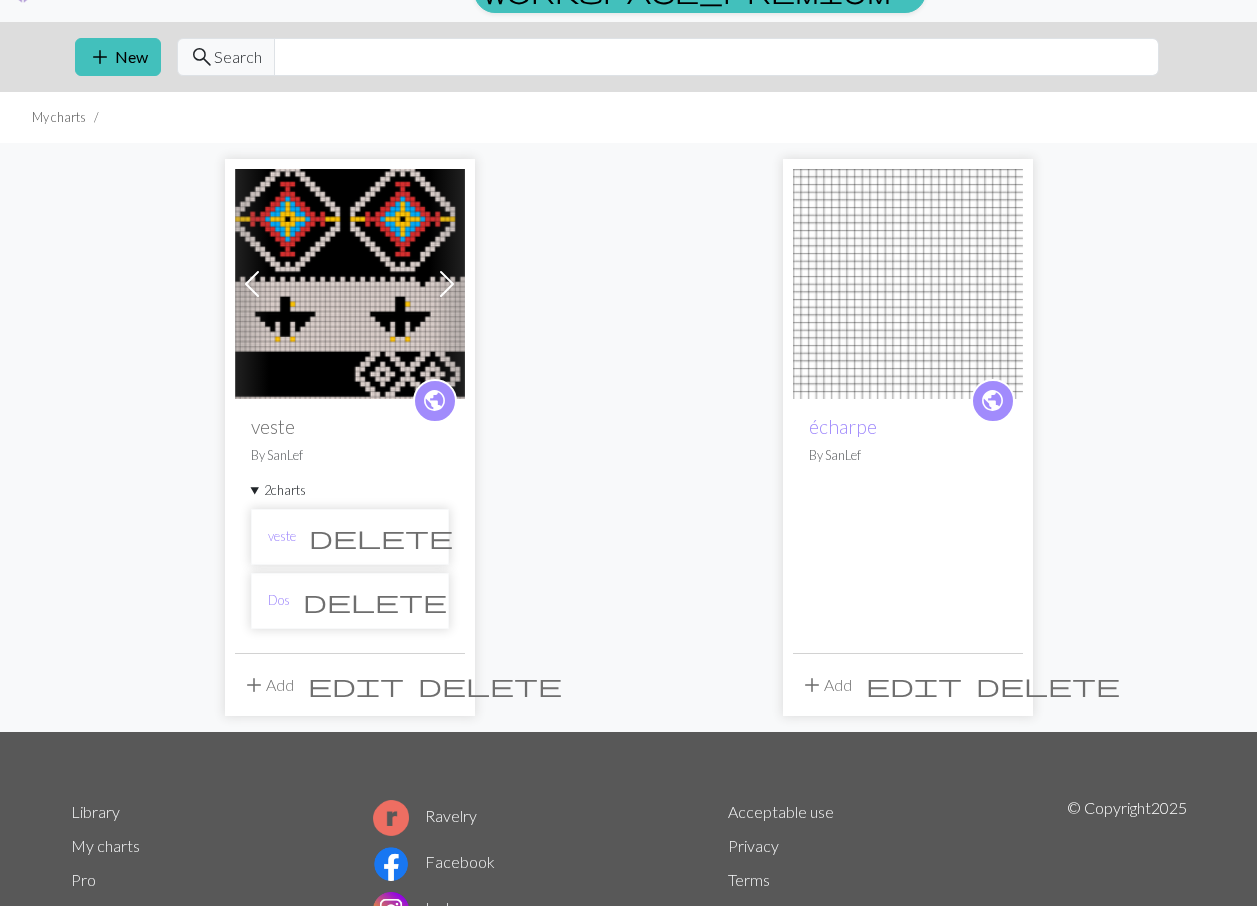 click on "delete" at bounding box center [375, 601] 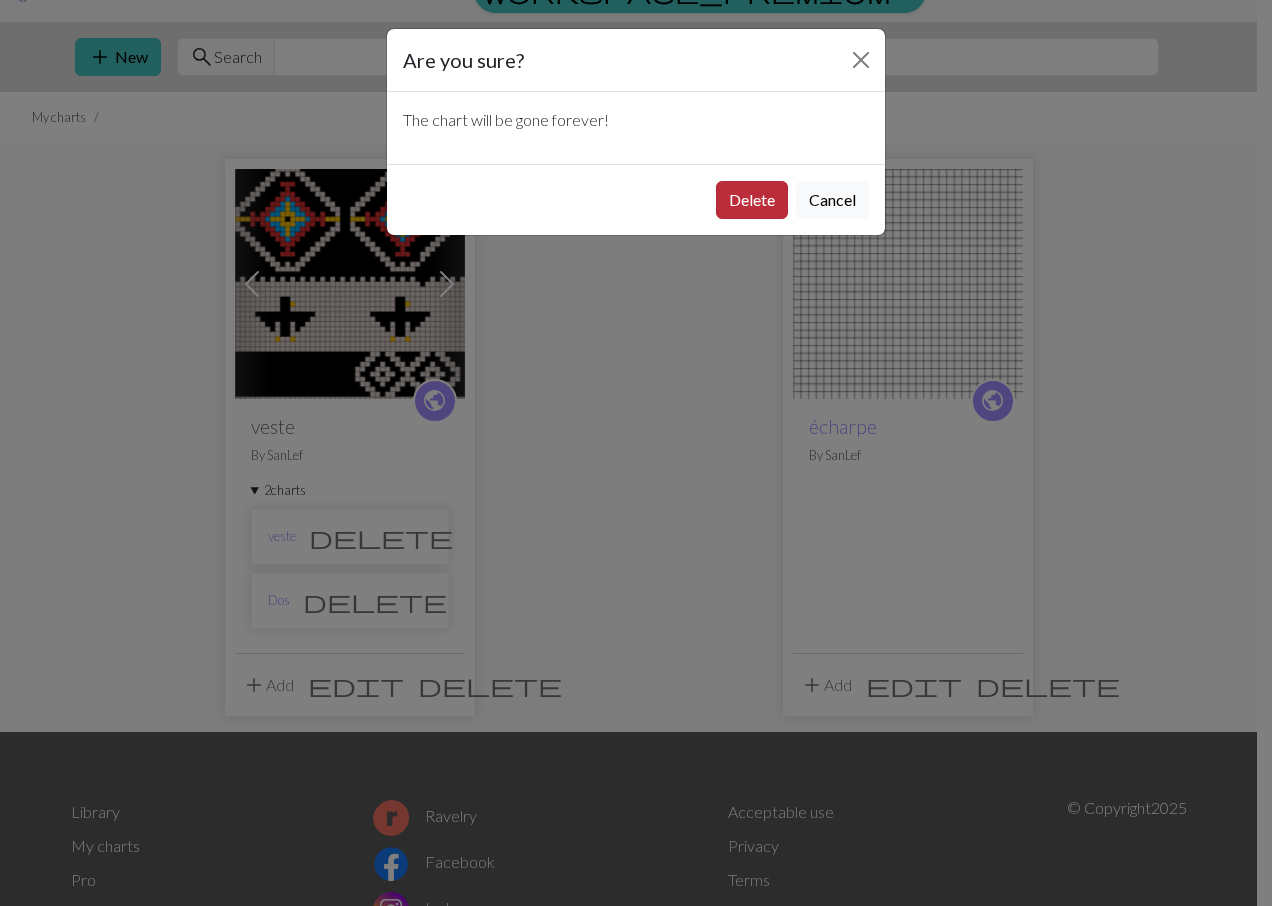 click on "Delete" at bounding box center (752, 200) 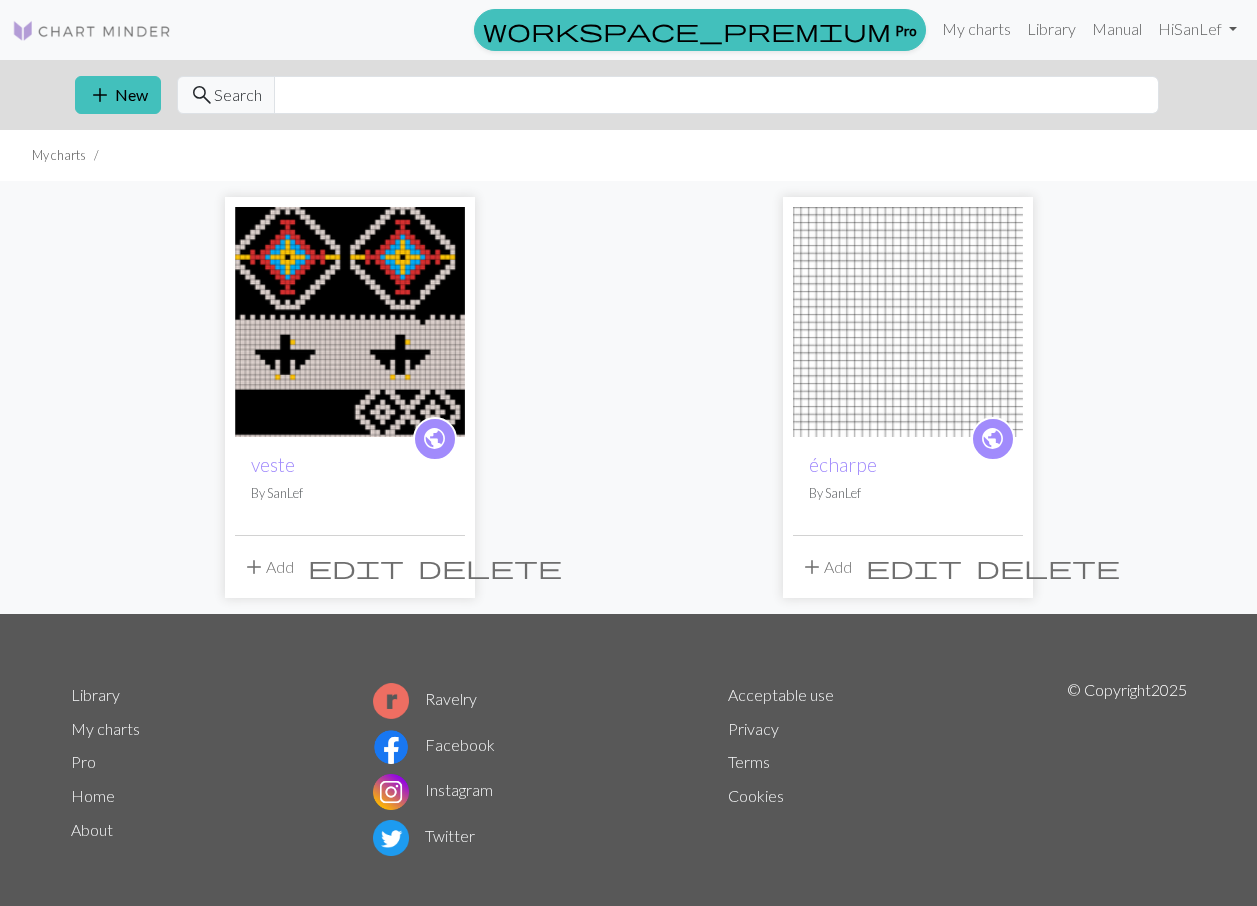 scroll, scrollTop: 19, scrollLeft: 0, axis: vertical 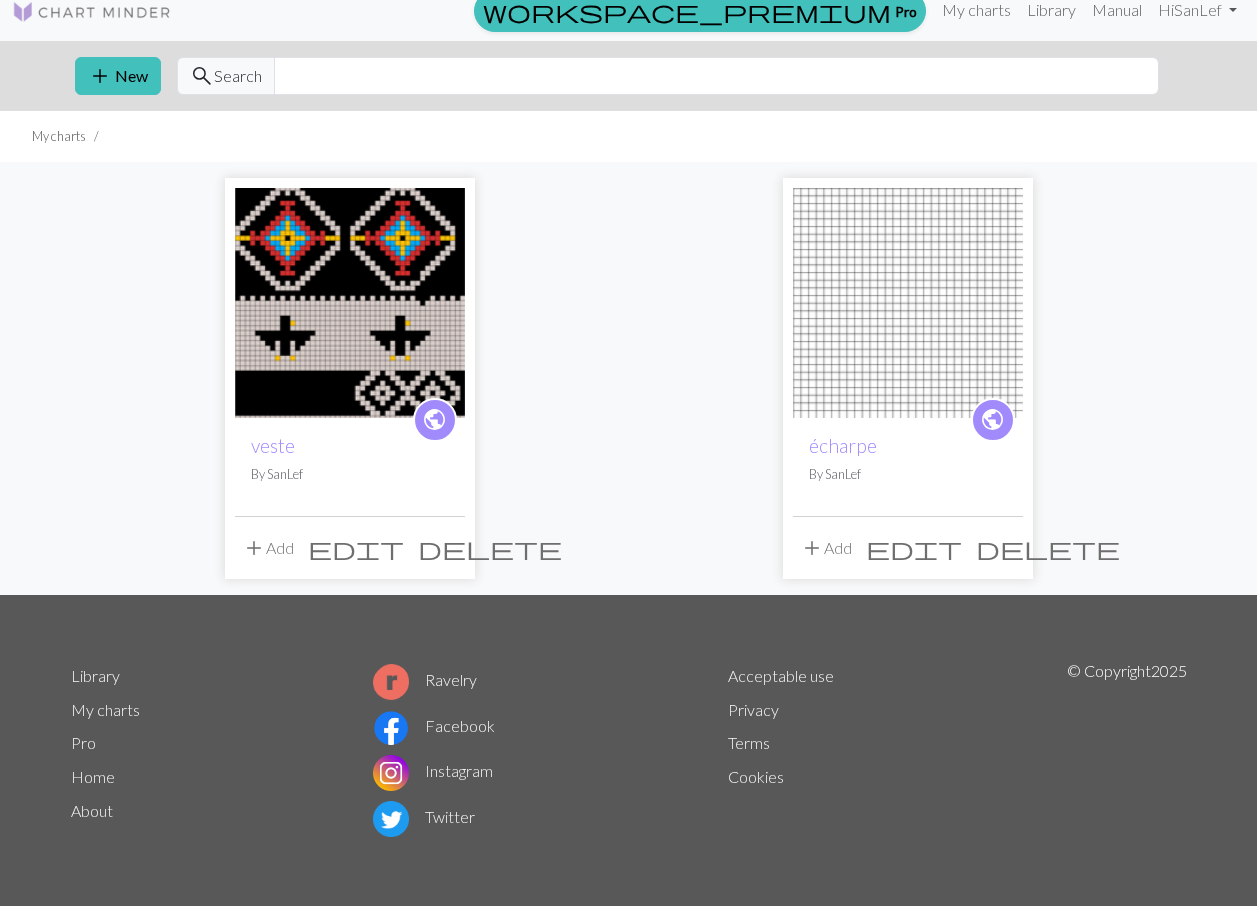 click at bounding box center (350, 303) 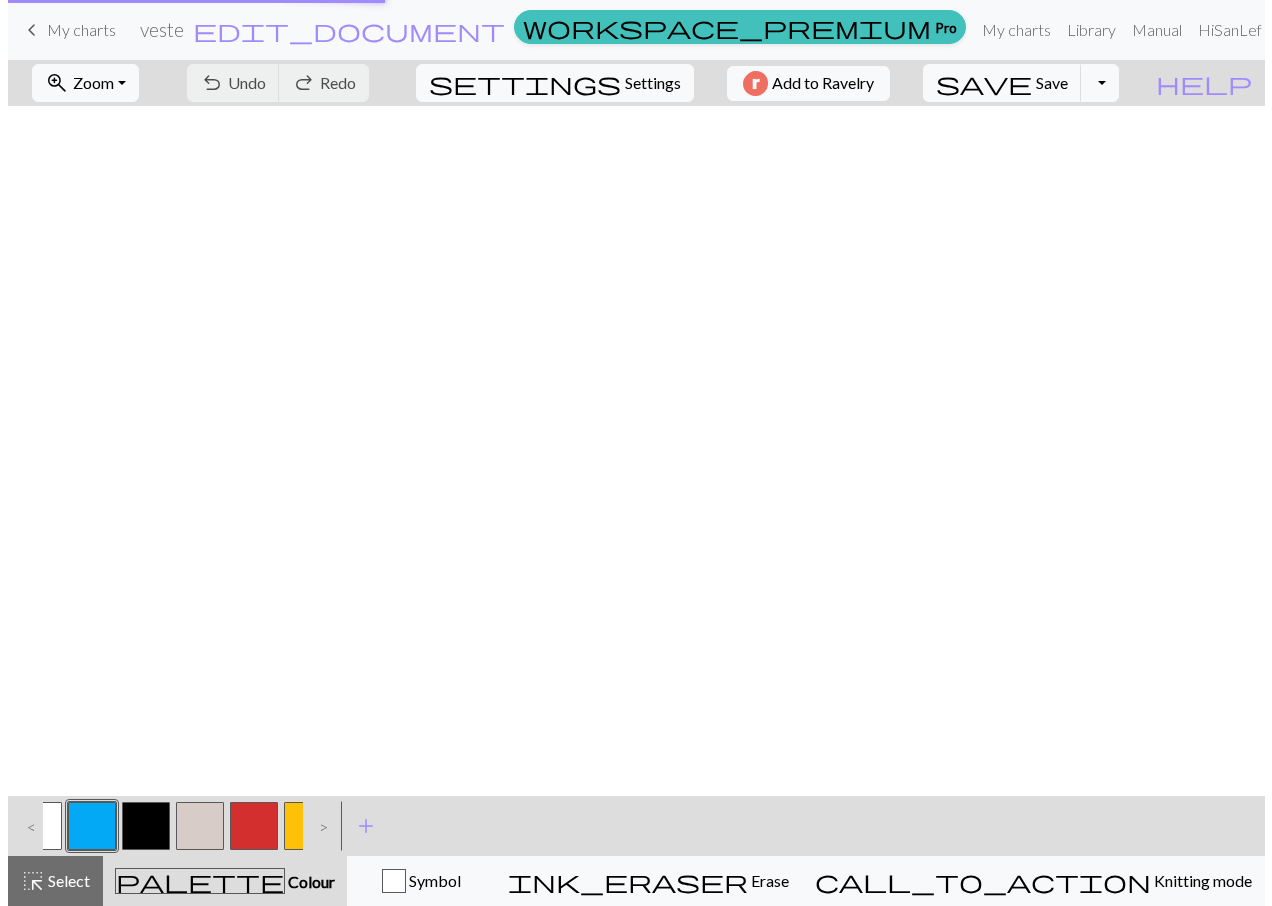 scroll, scrollTop: 0, scrollLeft: 0, axis: both 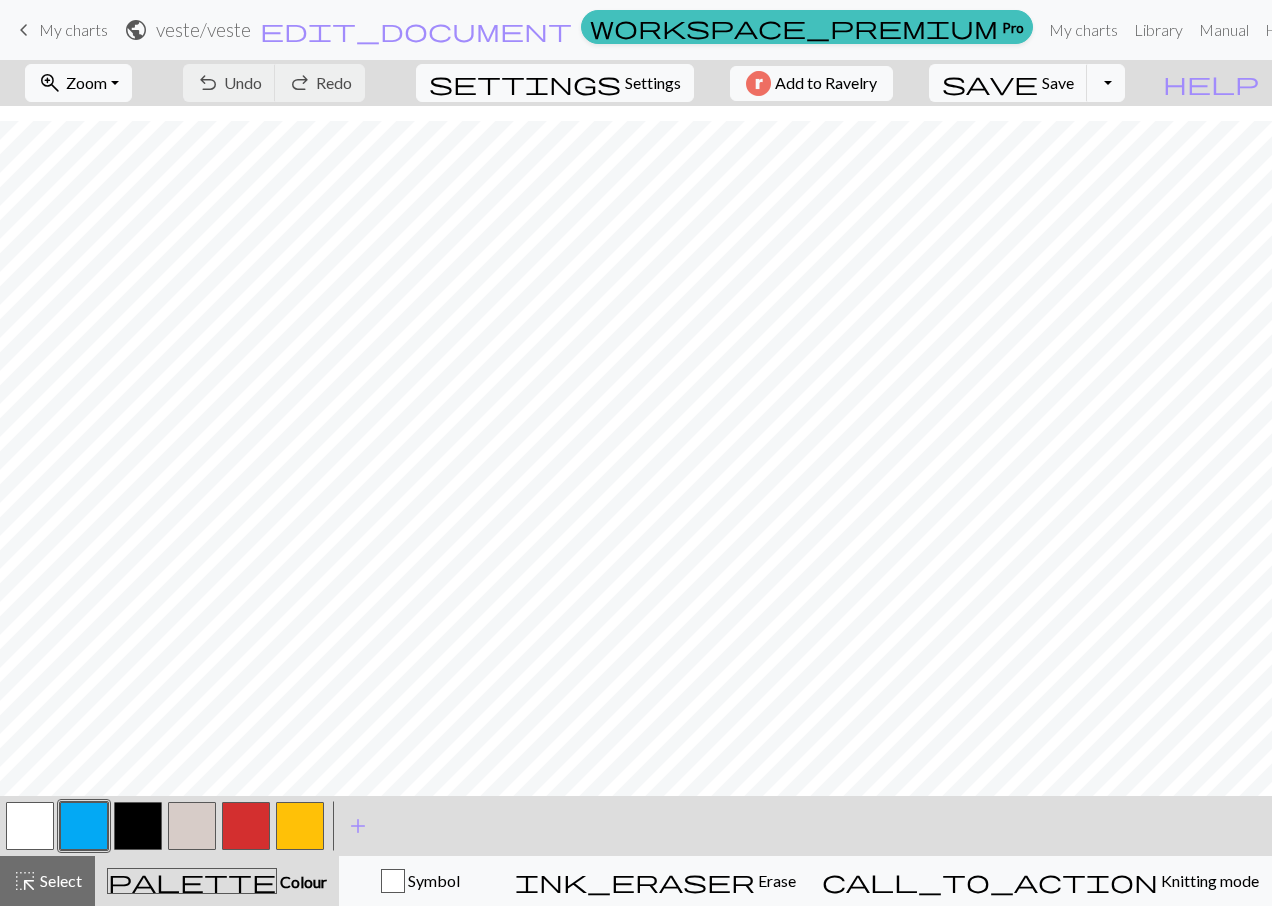 click at bounding box center [30, 826] 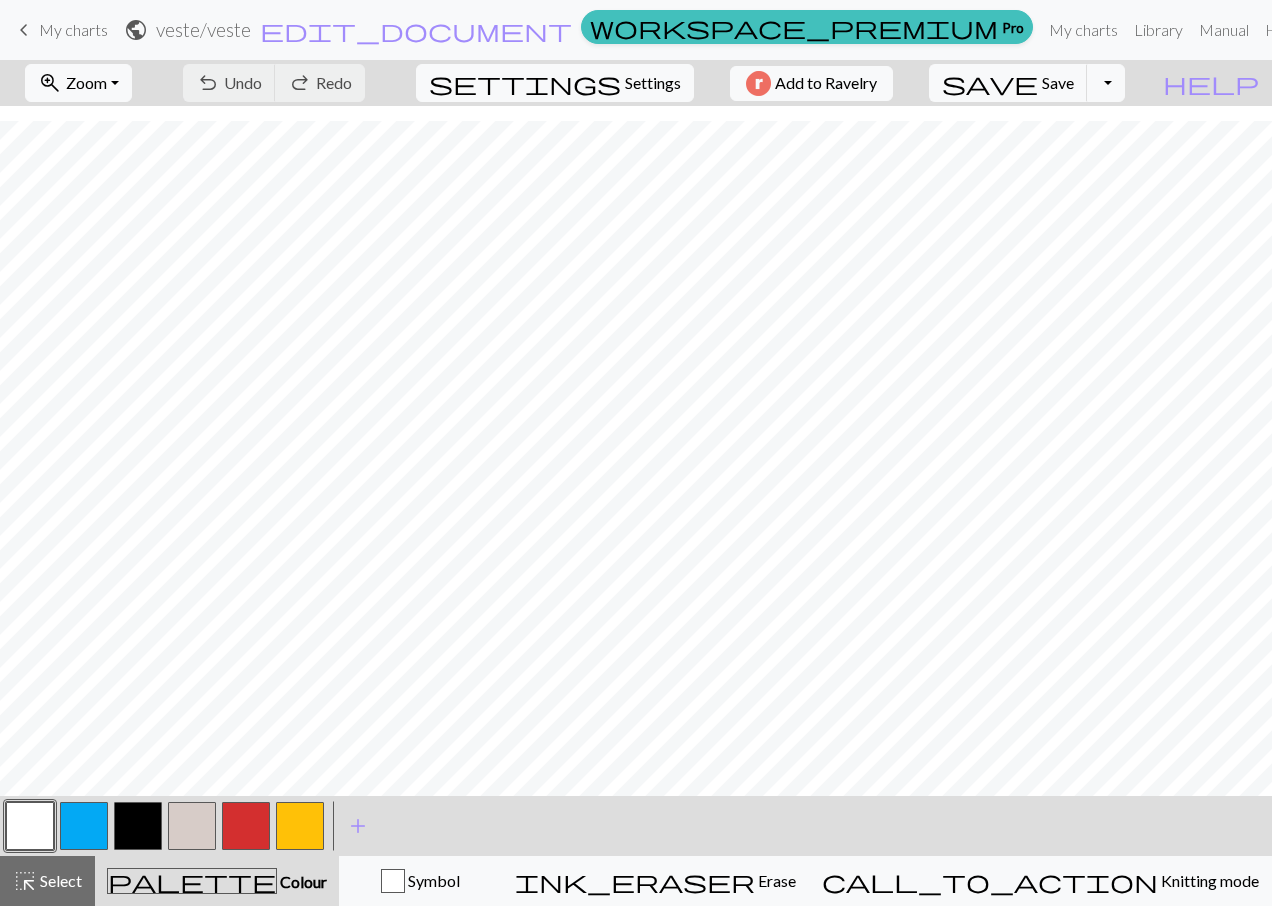 click at bounding box center [138, 826] 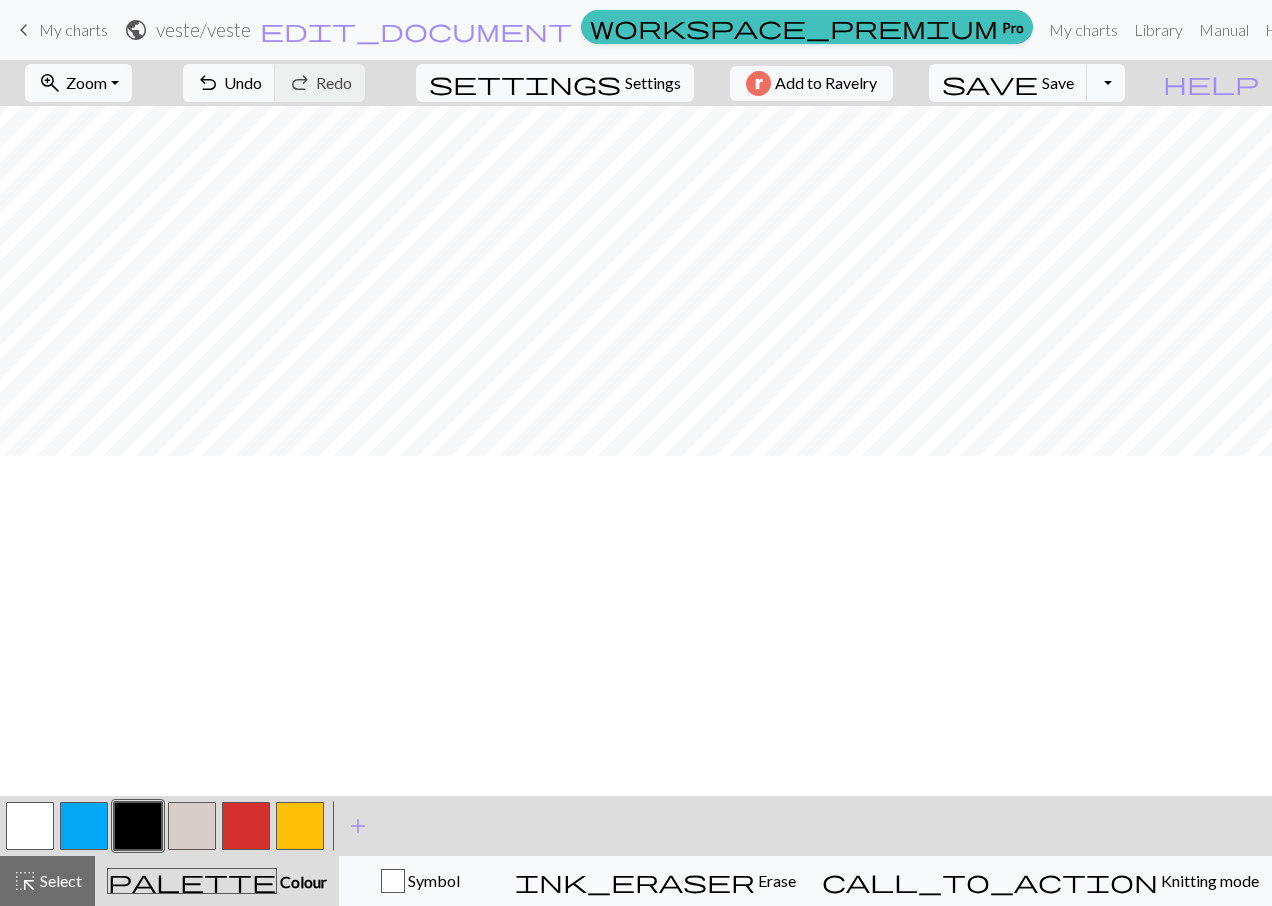 scroll, scrollTop: 0, scrollLeft: 0, axis: both 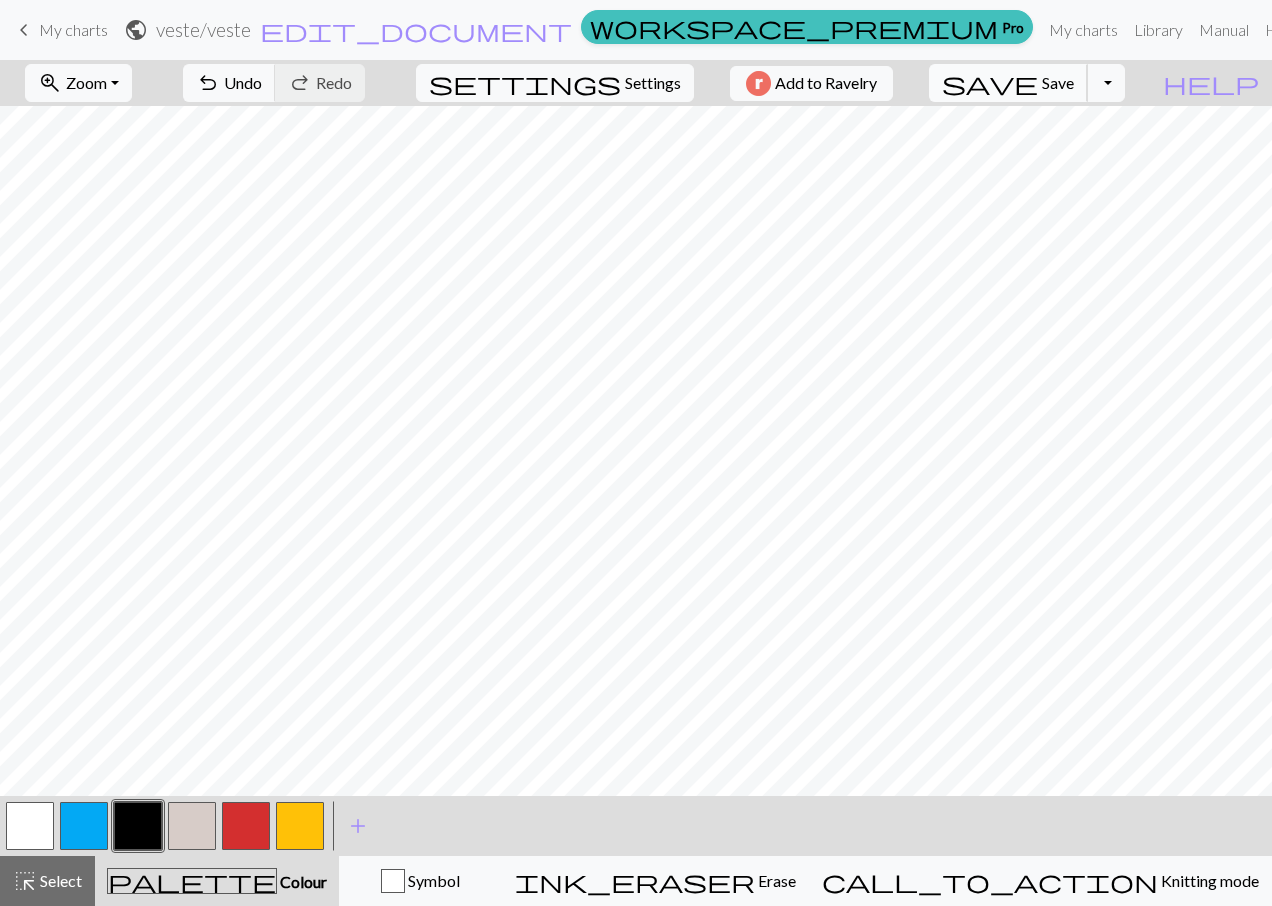 click on "save" at bounding box center [990, 83] 